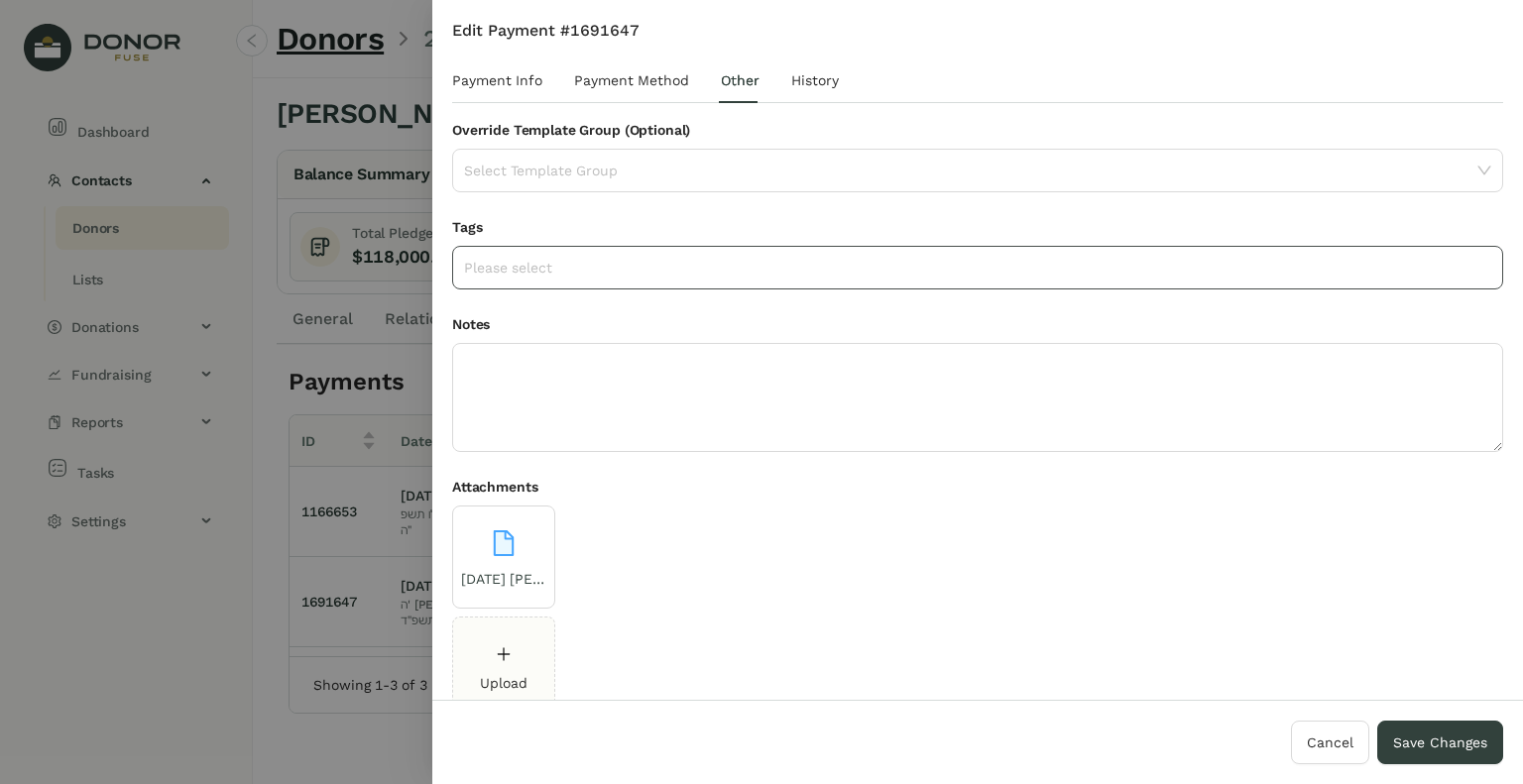 scroll, scrollTop: 0, scrollLeft: 0, axis: both 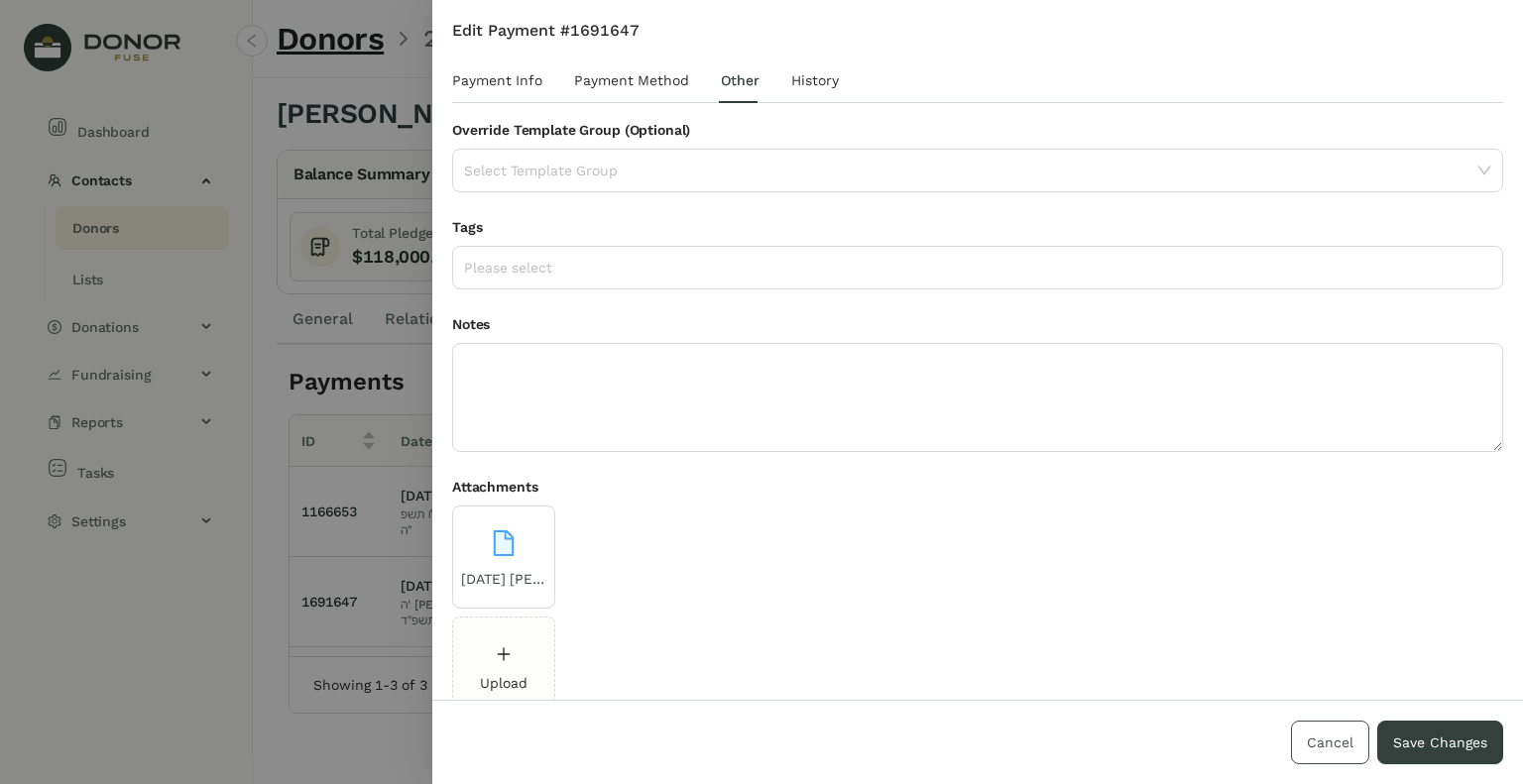 click on "Cancel" at bounding box center [1330, 742] 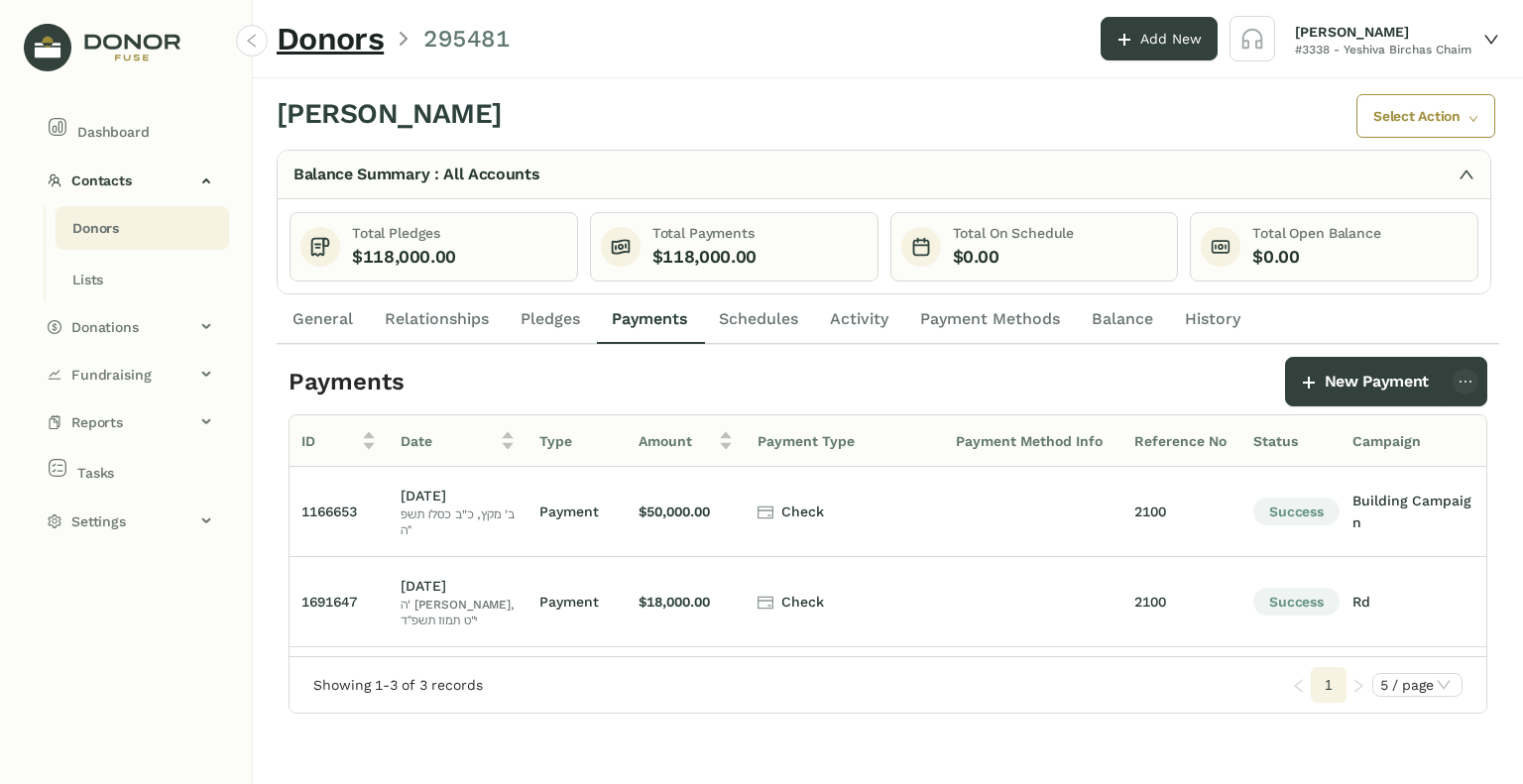 click on "Donors" 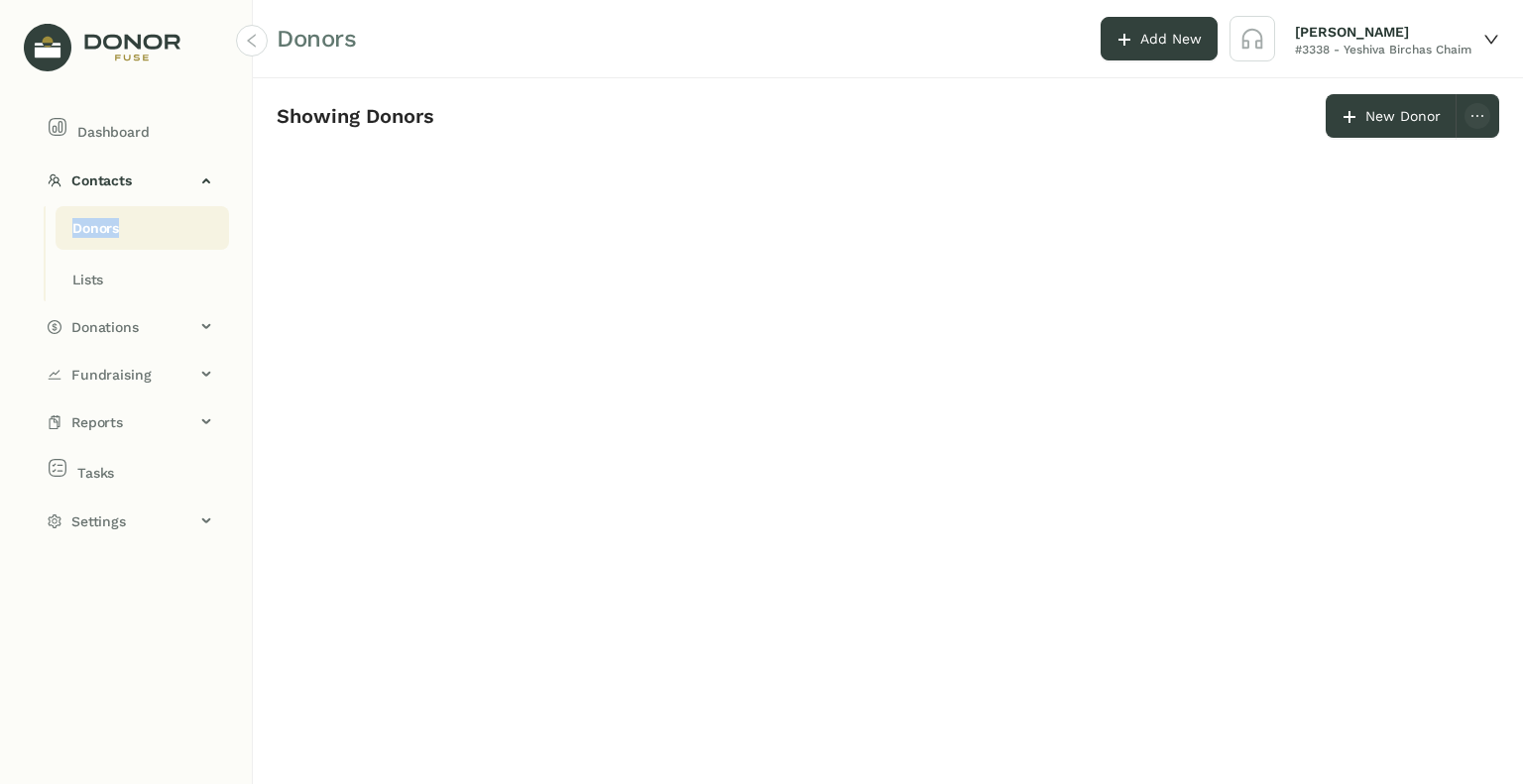 click on "Donors" 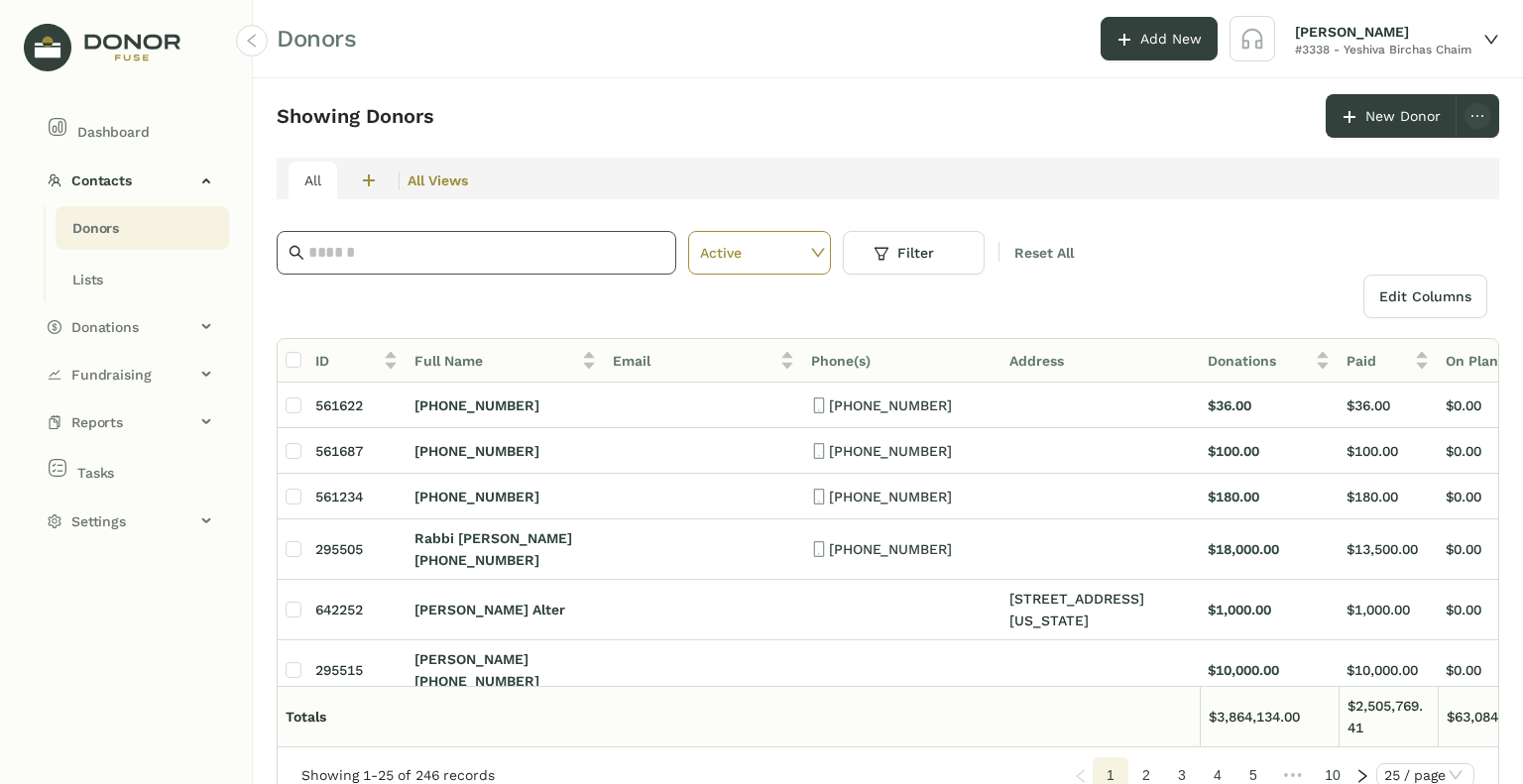 click 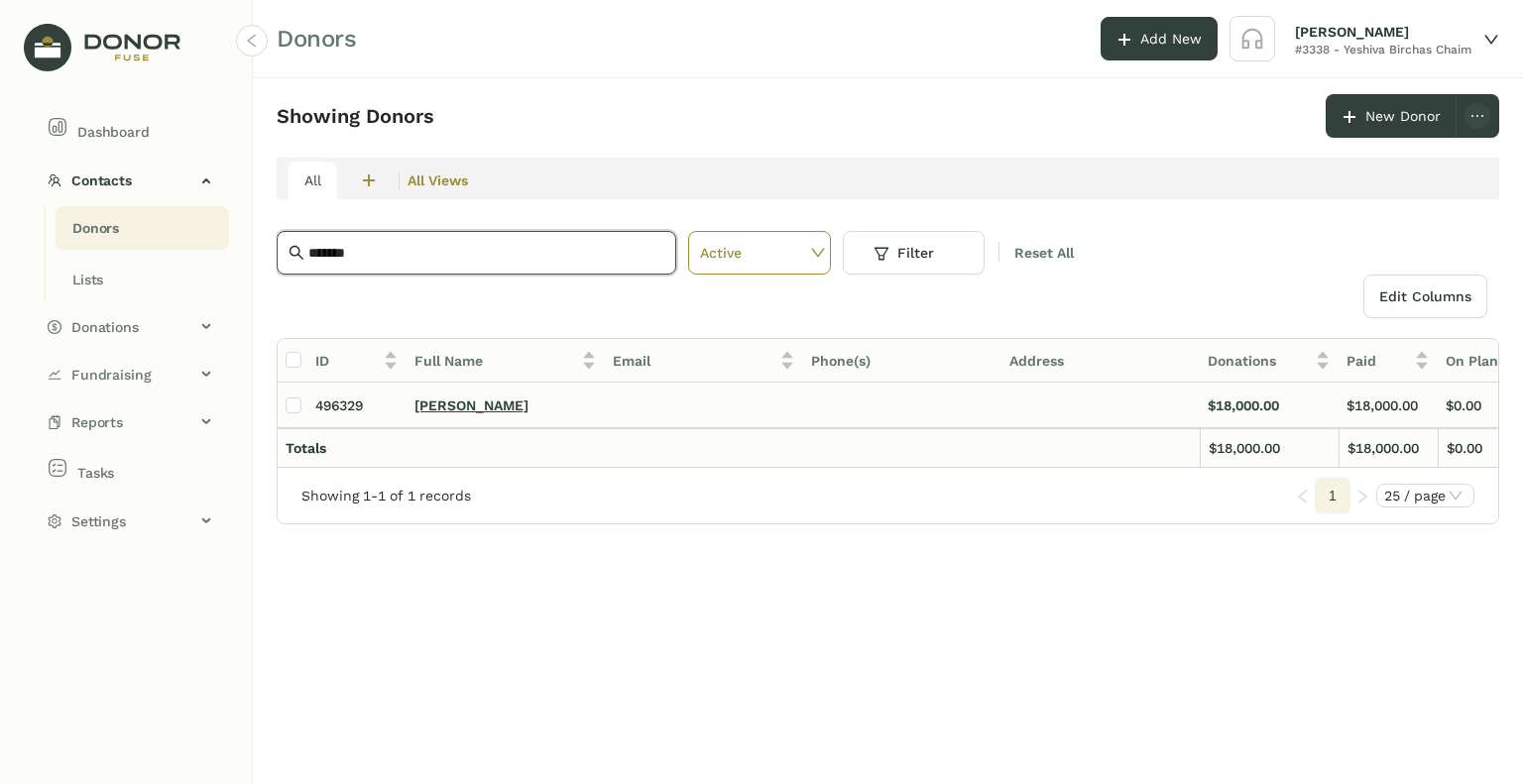 type on "*******" 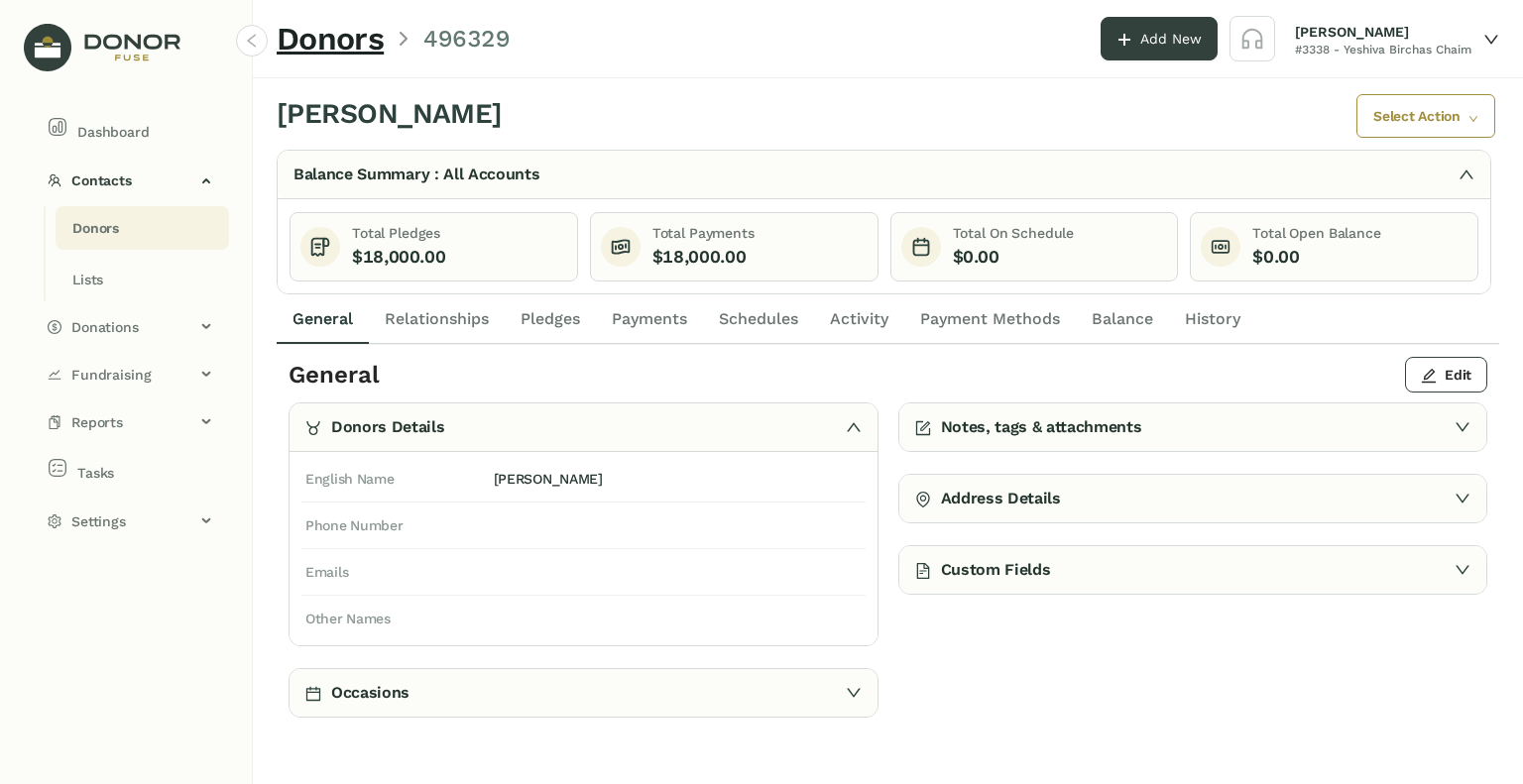 click on "Payments" 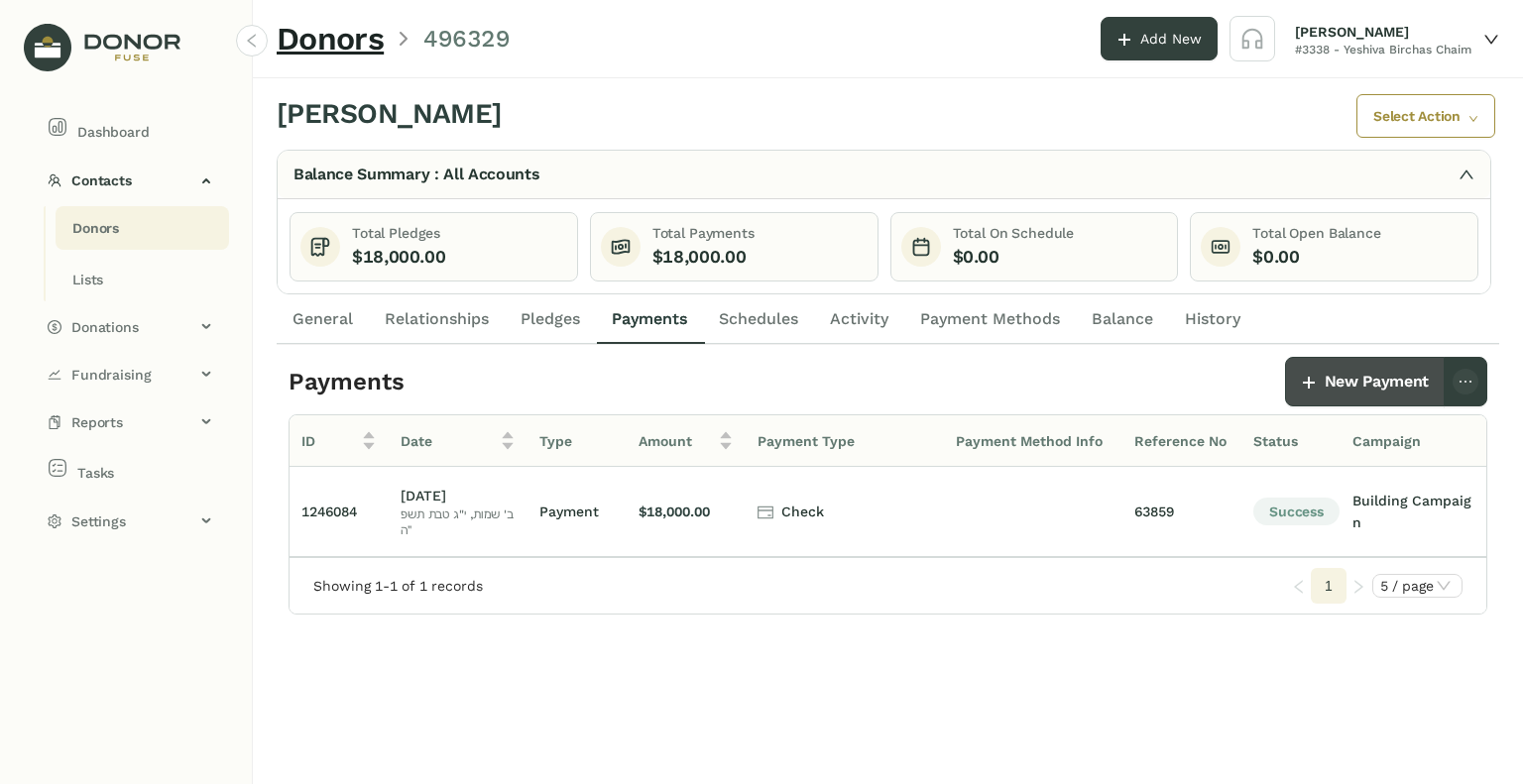 click on "New Payment" 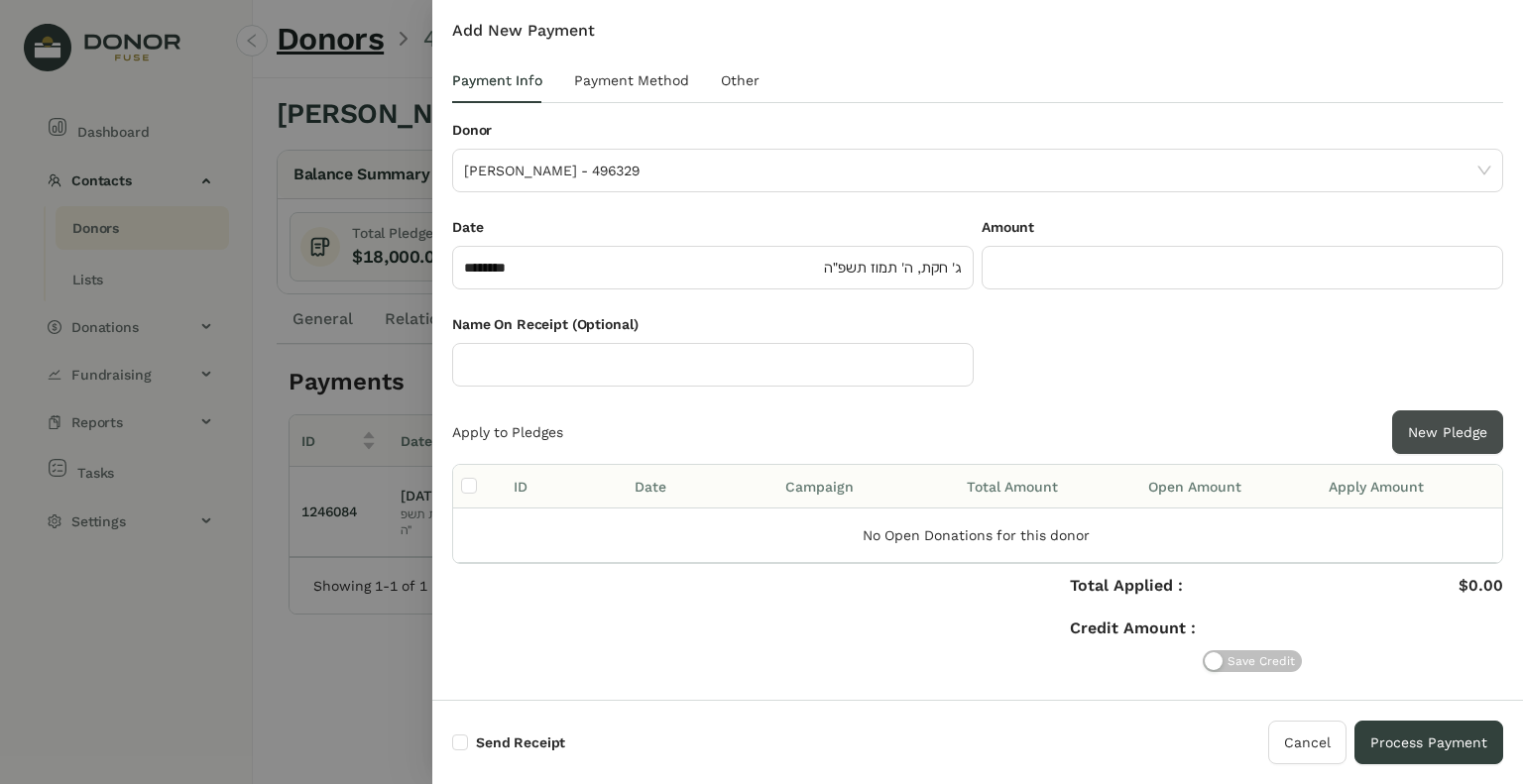 click on "New Pledge" at bounding box center [1448, 432] 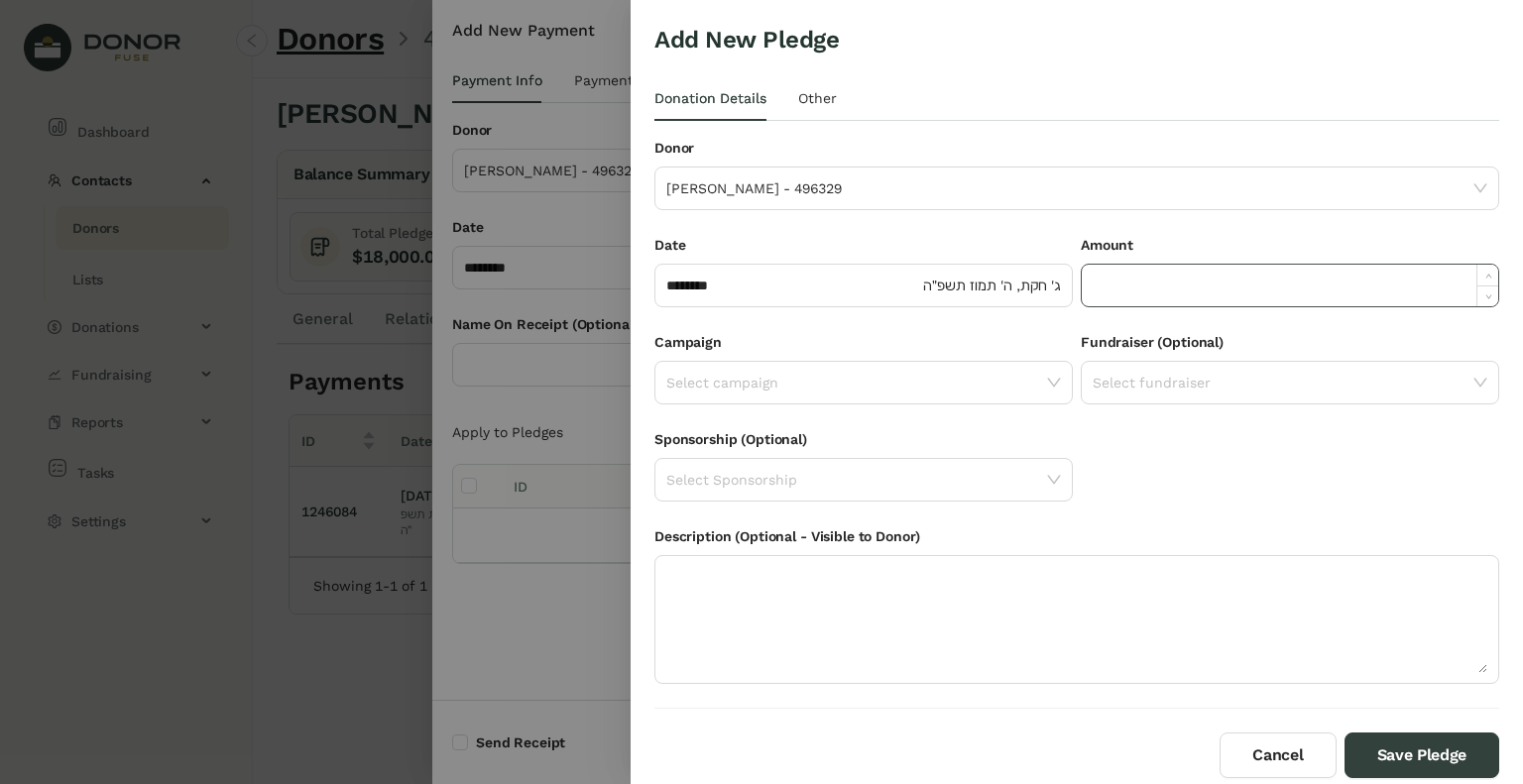 click 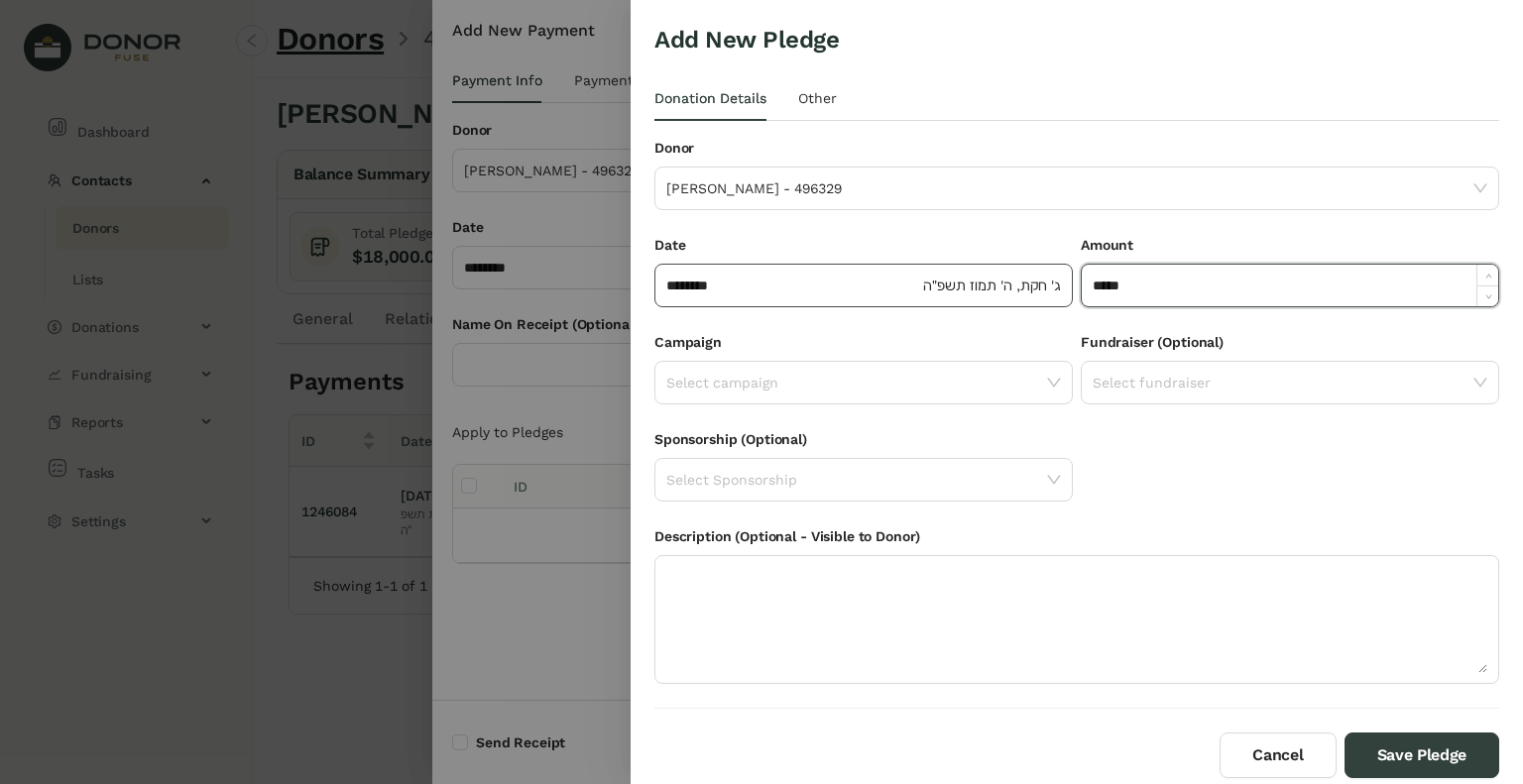 type on "**********" 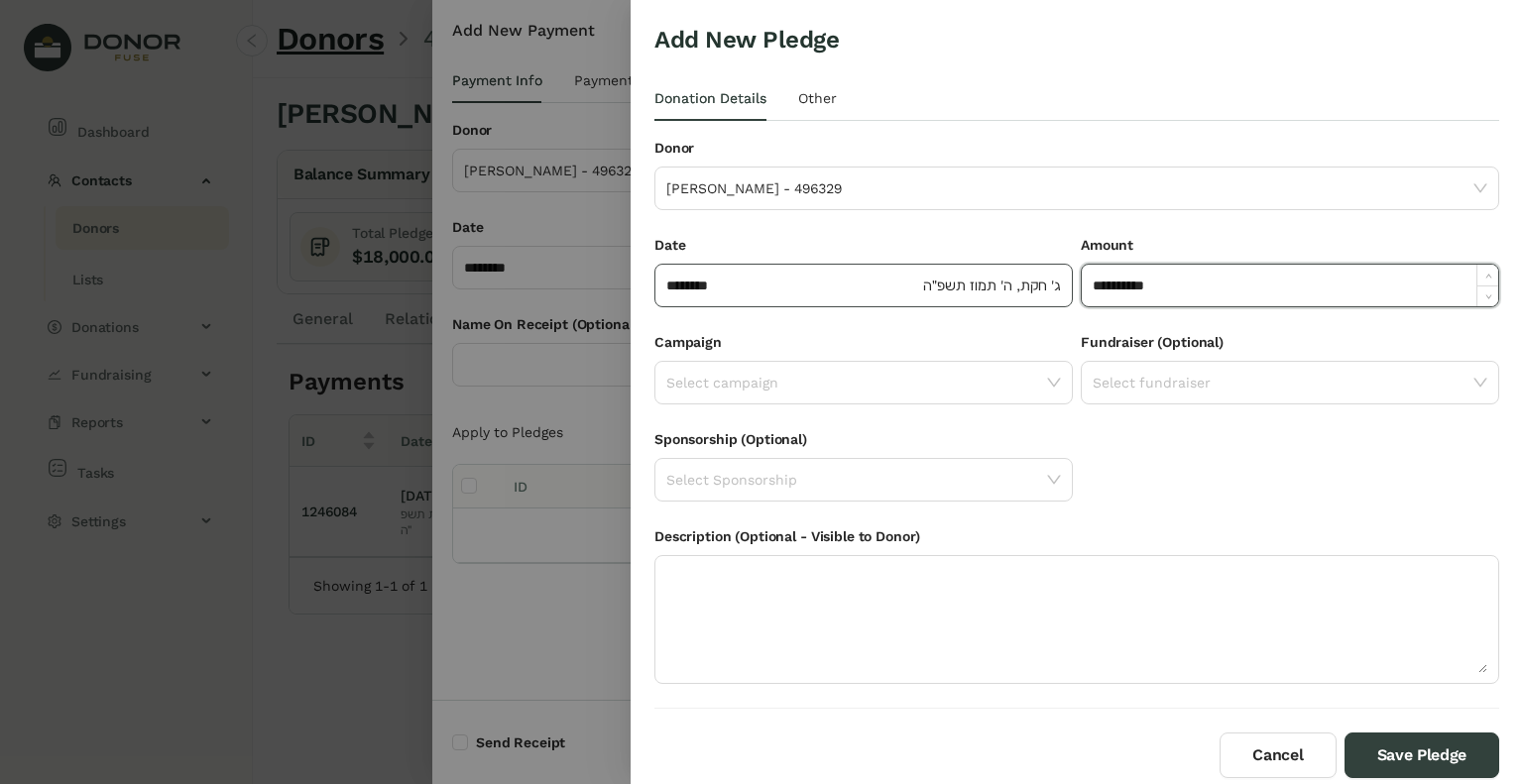 click on "********" 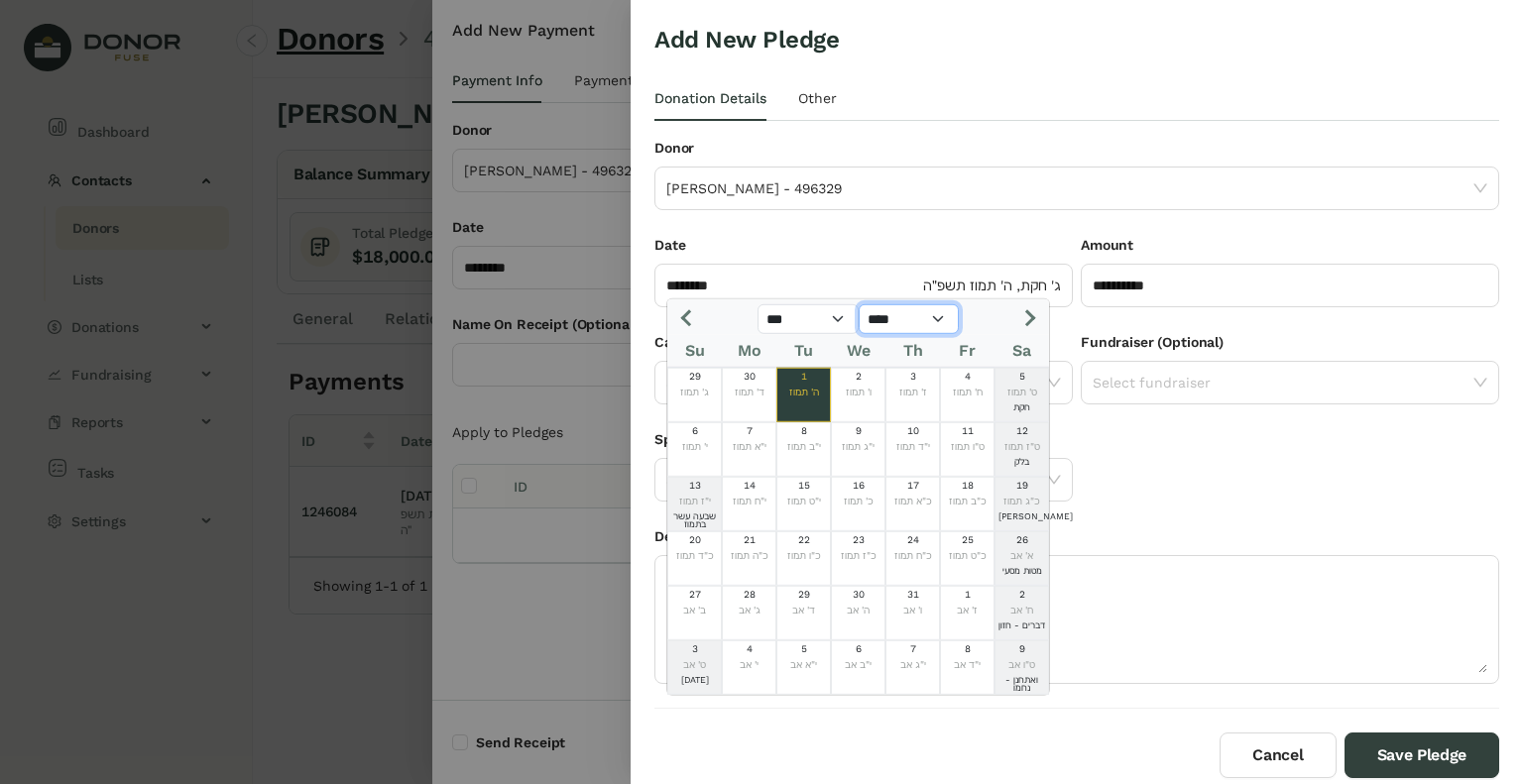 click on "**** **** **** **** **** **** **** **** **** **** **** **** **** **** **** **** **** **** **** **** ****" 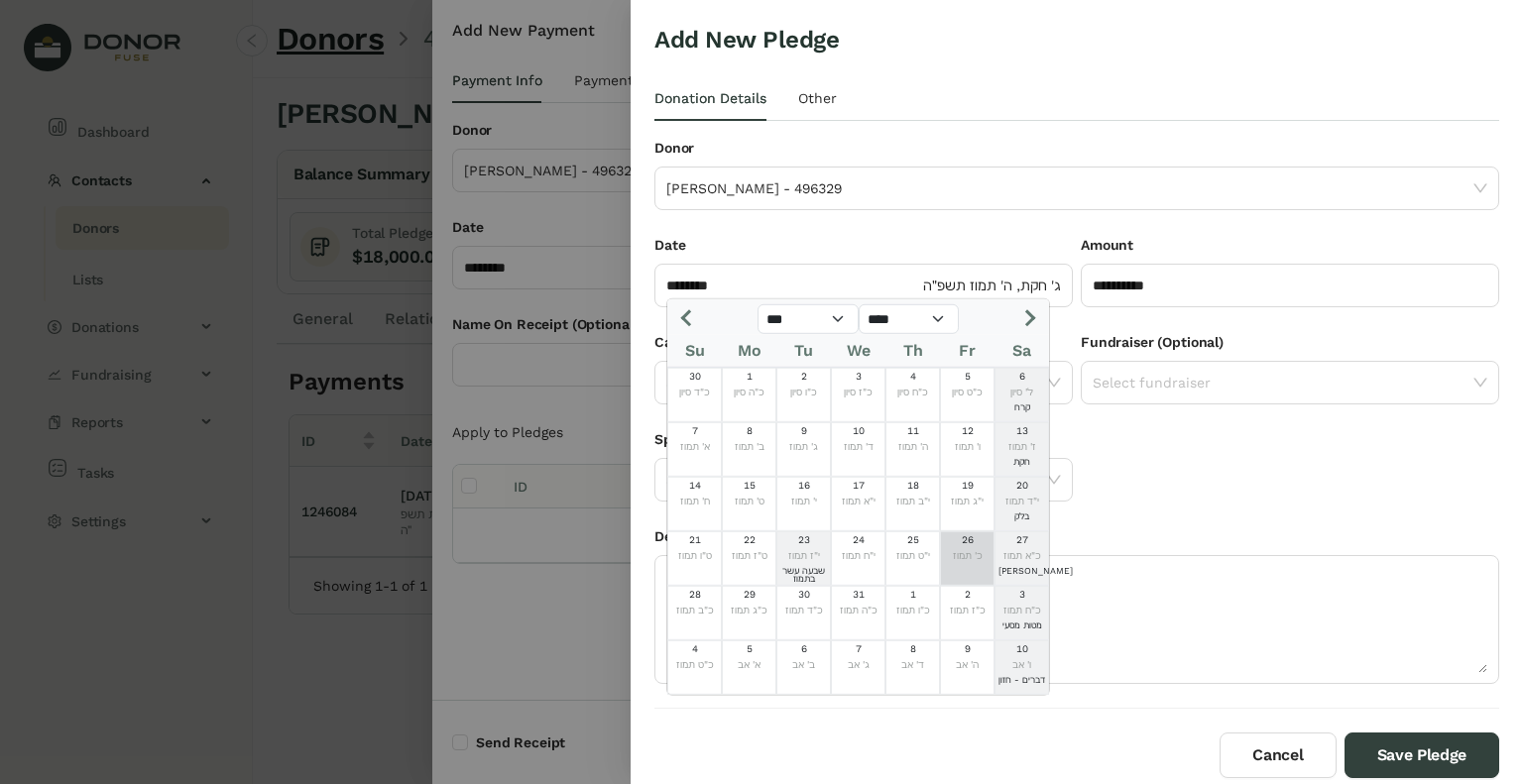 click on "כ' תמוז" 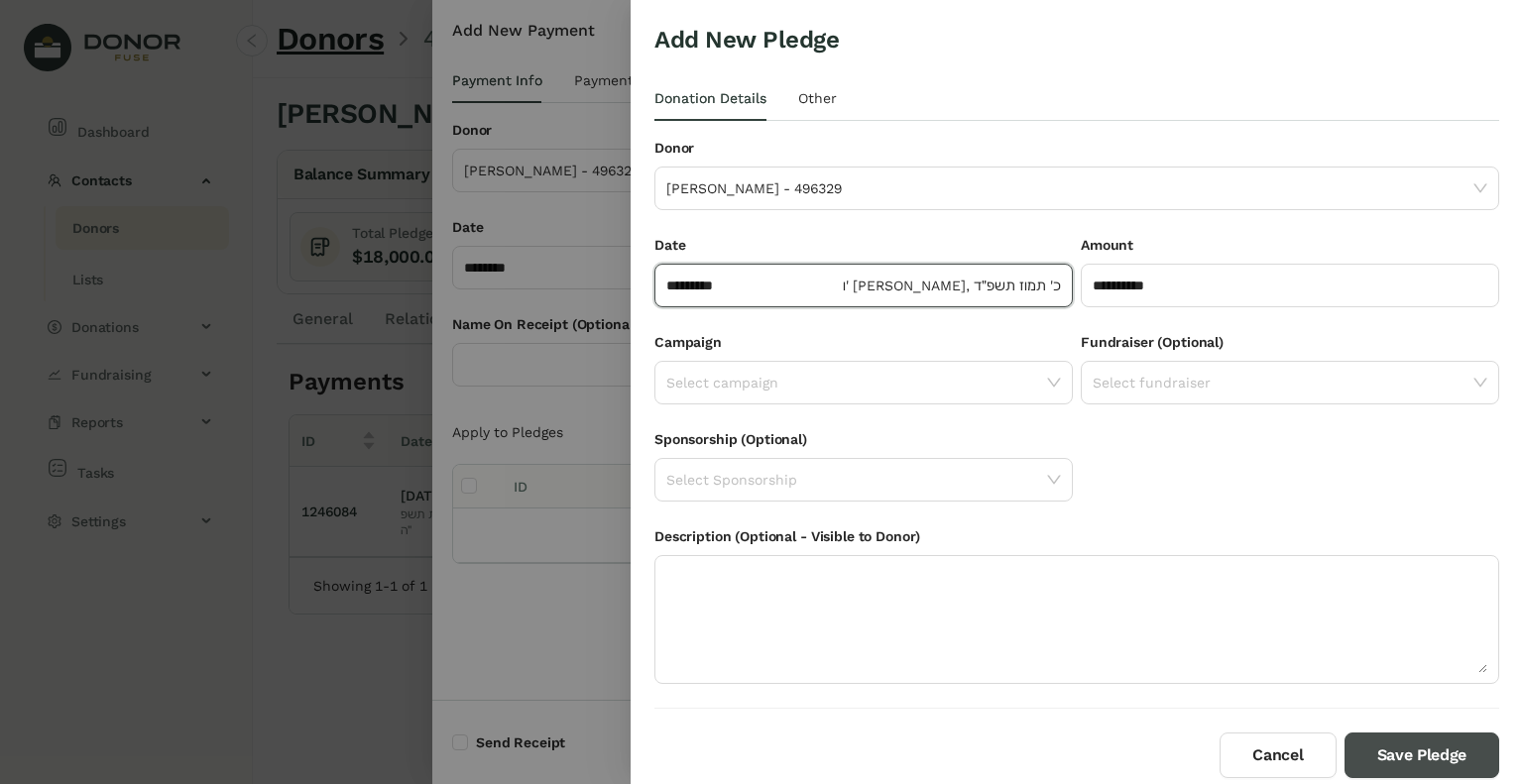 click on "Save Pledge" at bounding box center [1422, 755] 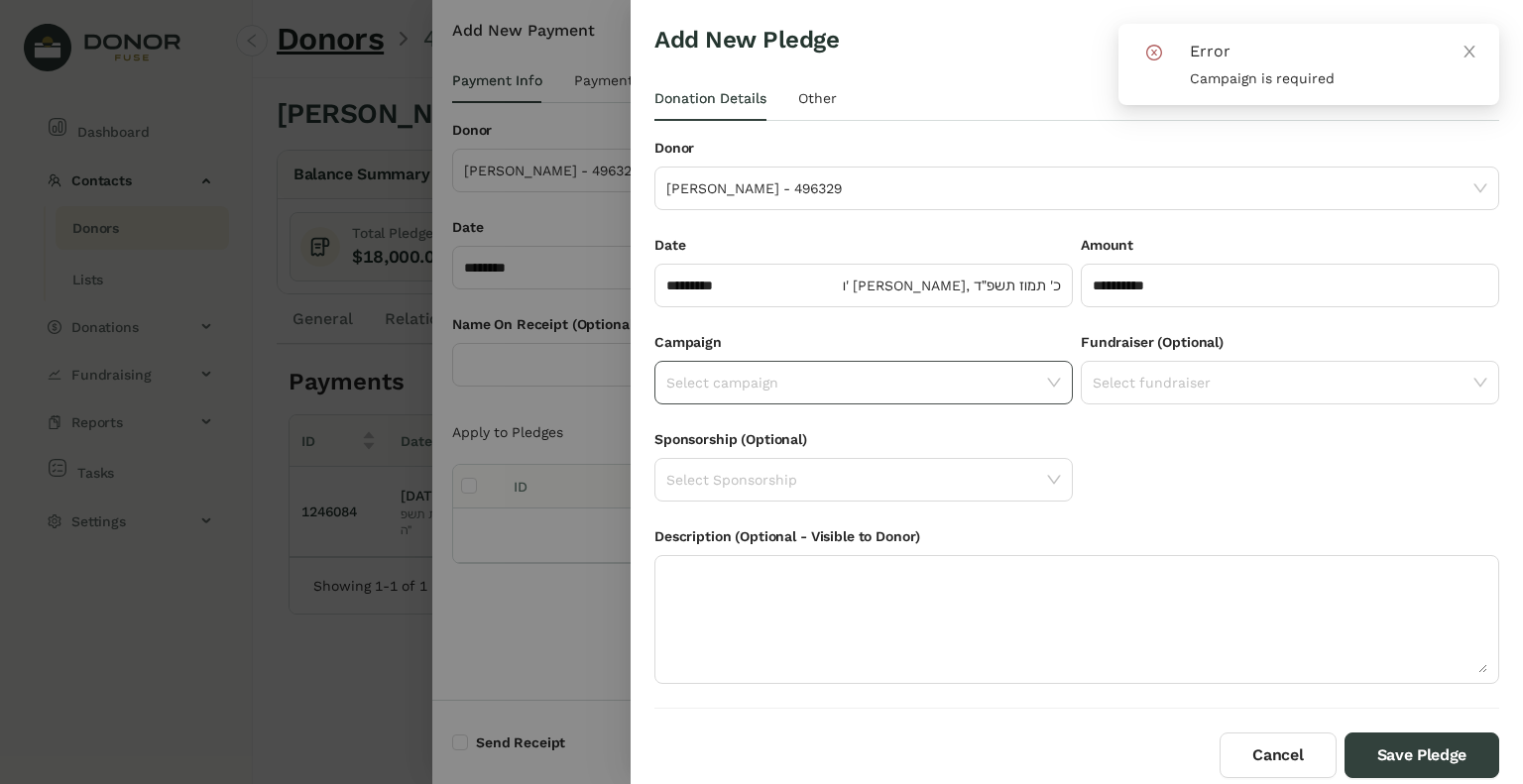 click on "Select campaign" 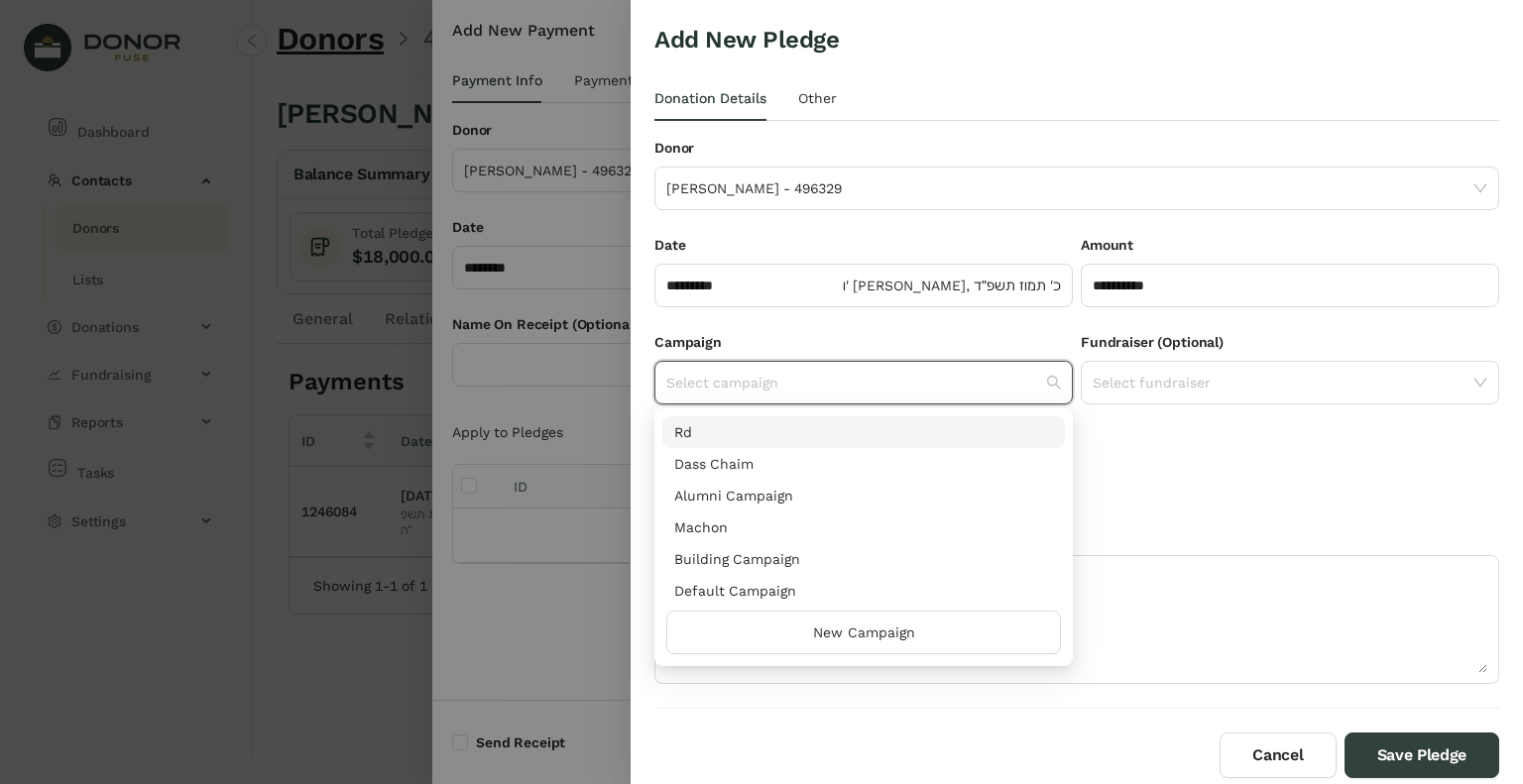click on "Rd" at bounding box center (864, 432) 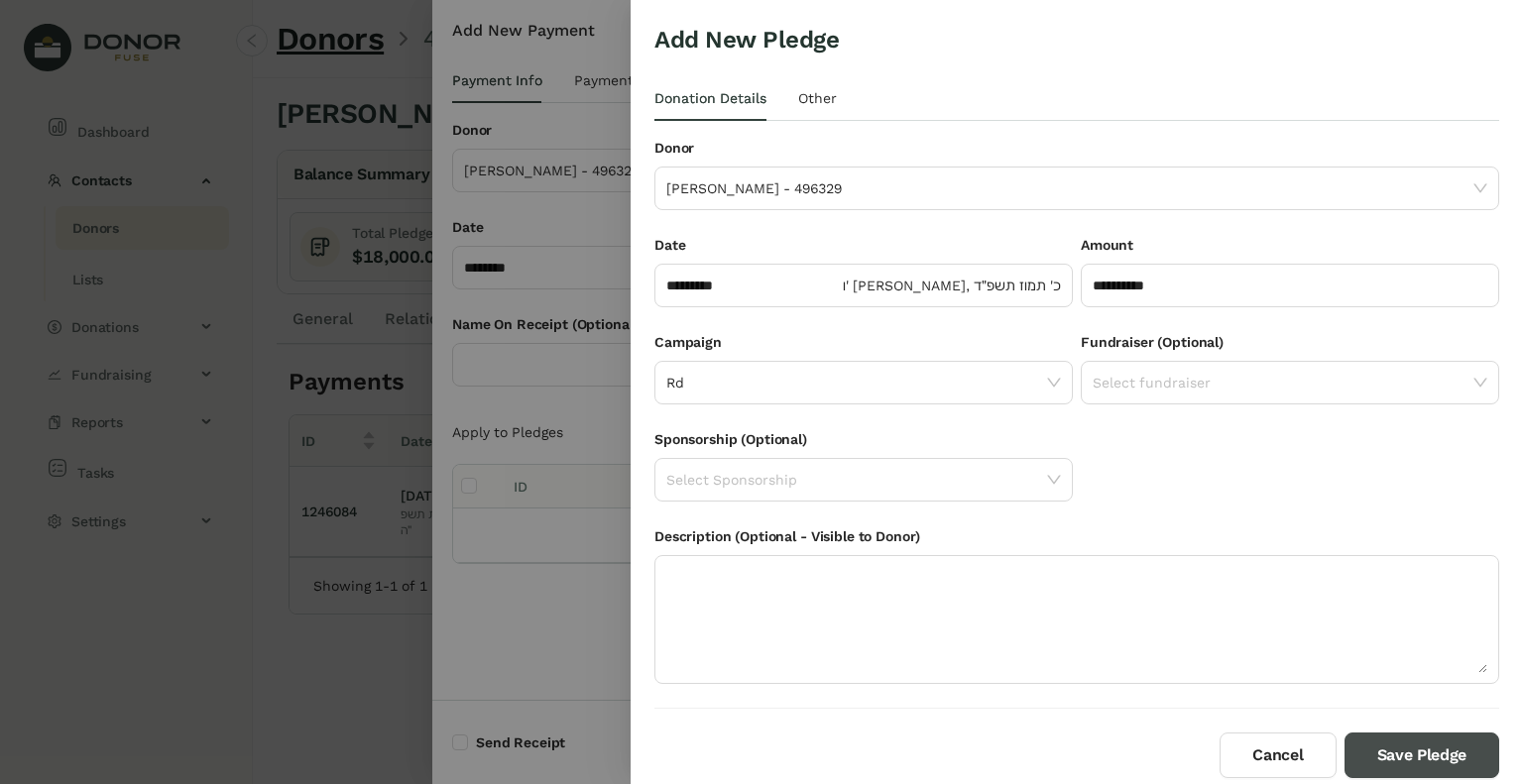 click on "Save Pledge" at bounding box center (1422, 755) 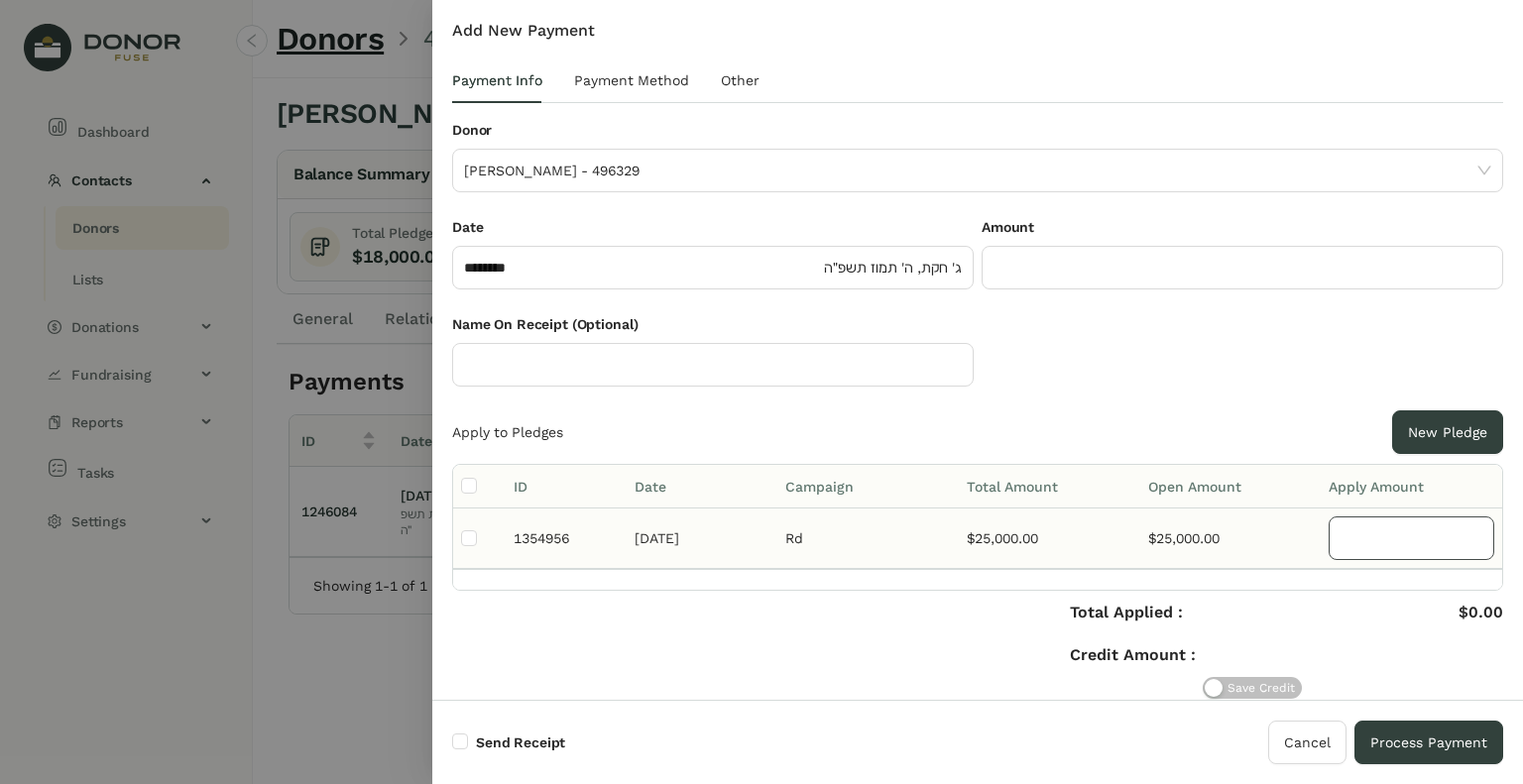 click at bounding box center (1411, 538) 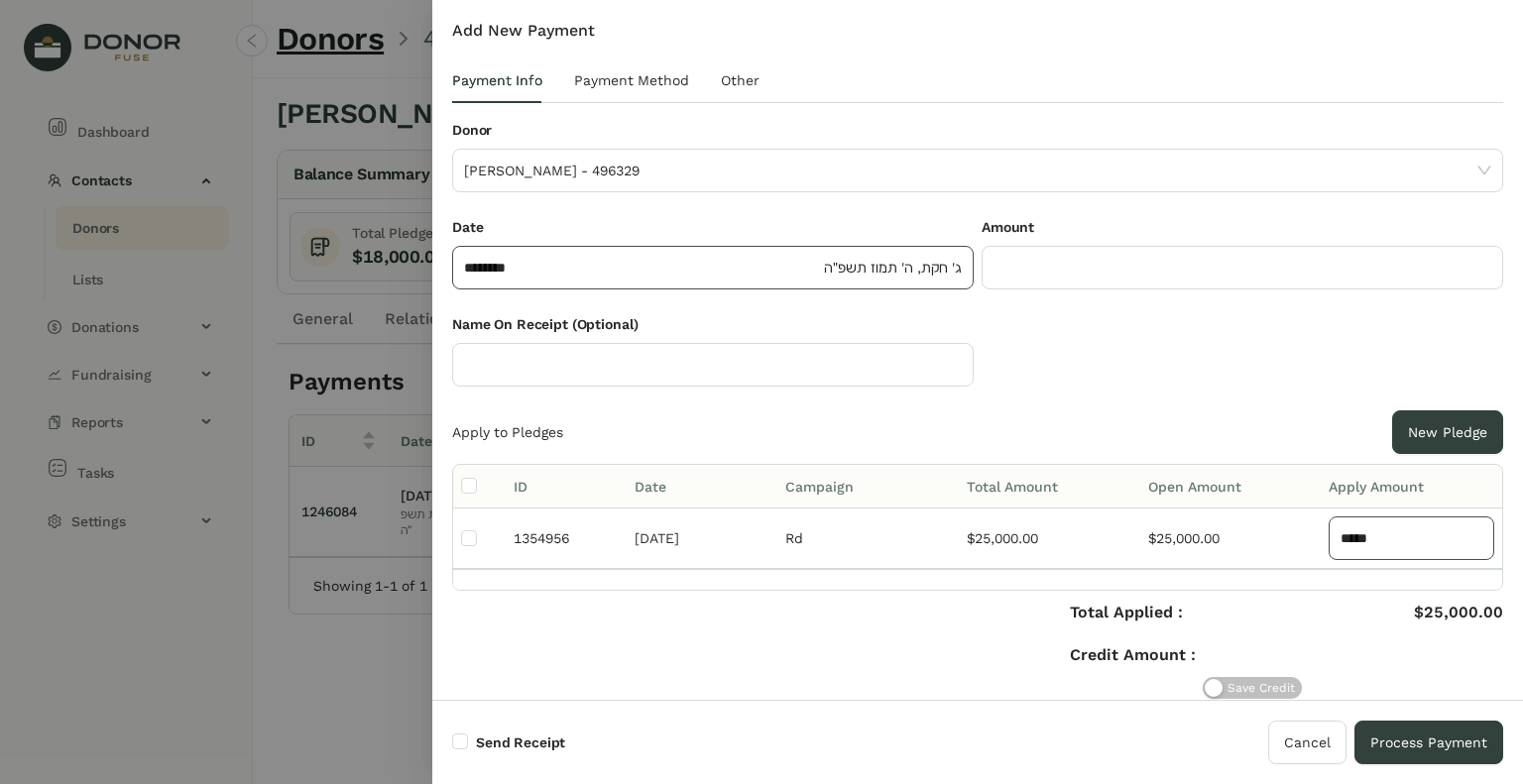 type on "*****" 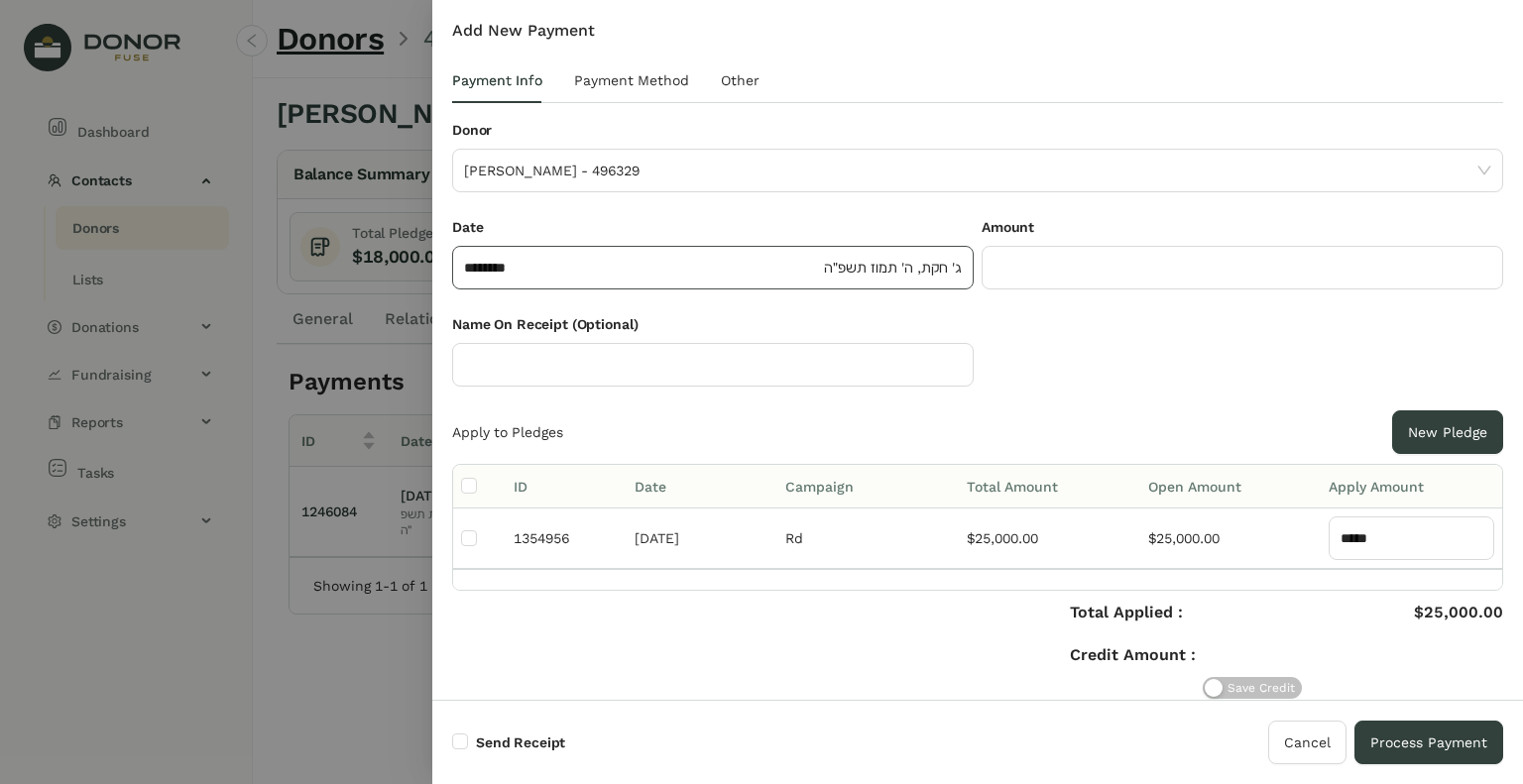 click on "ג' חקת, ה' תמוז תשפ״ה" 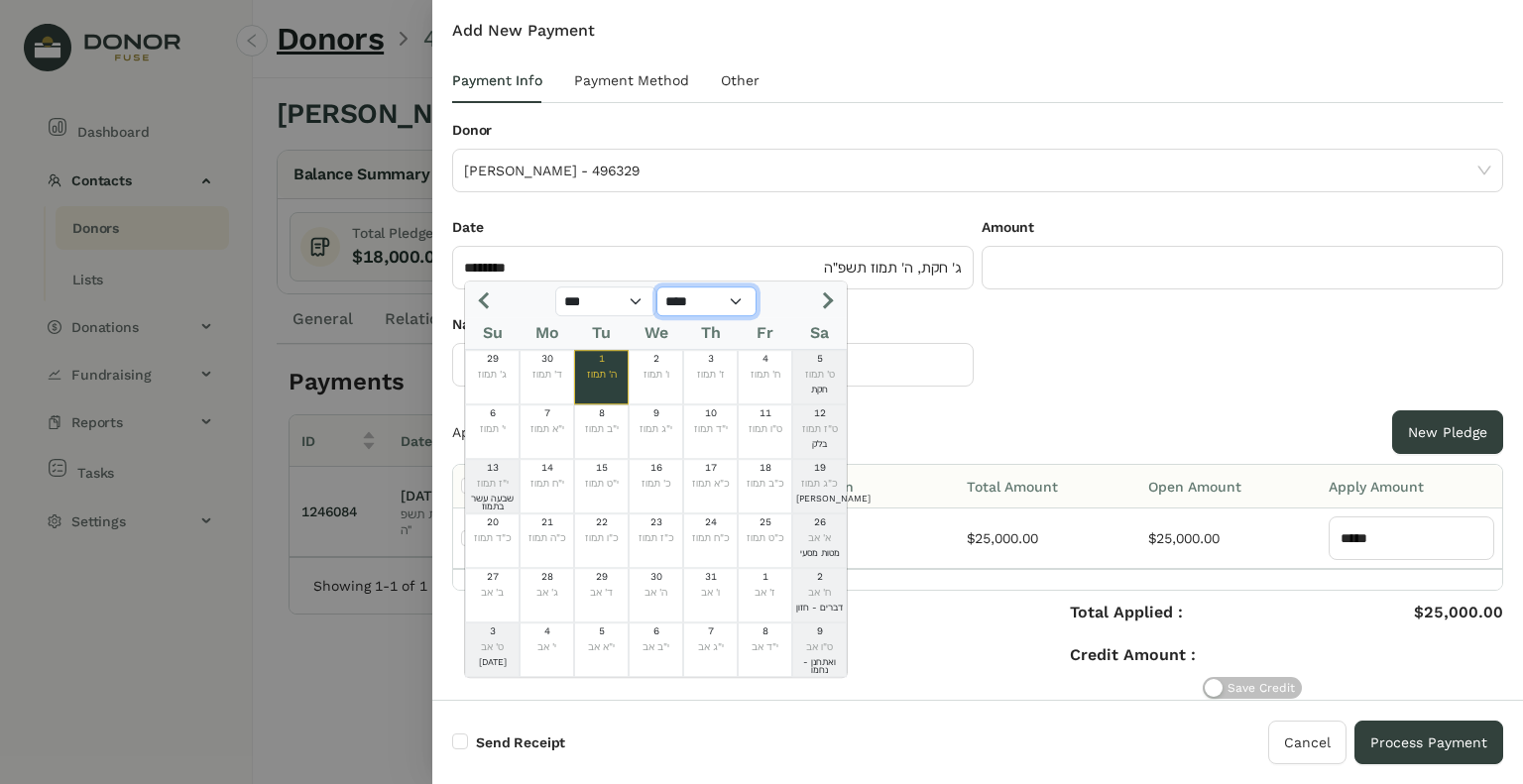 click on "**** **** **** **** **** **** **** **** **** **** **** **** **** **** **** **** **** **** **** **** ****" 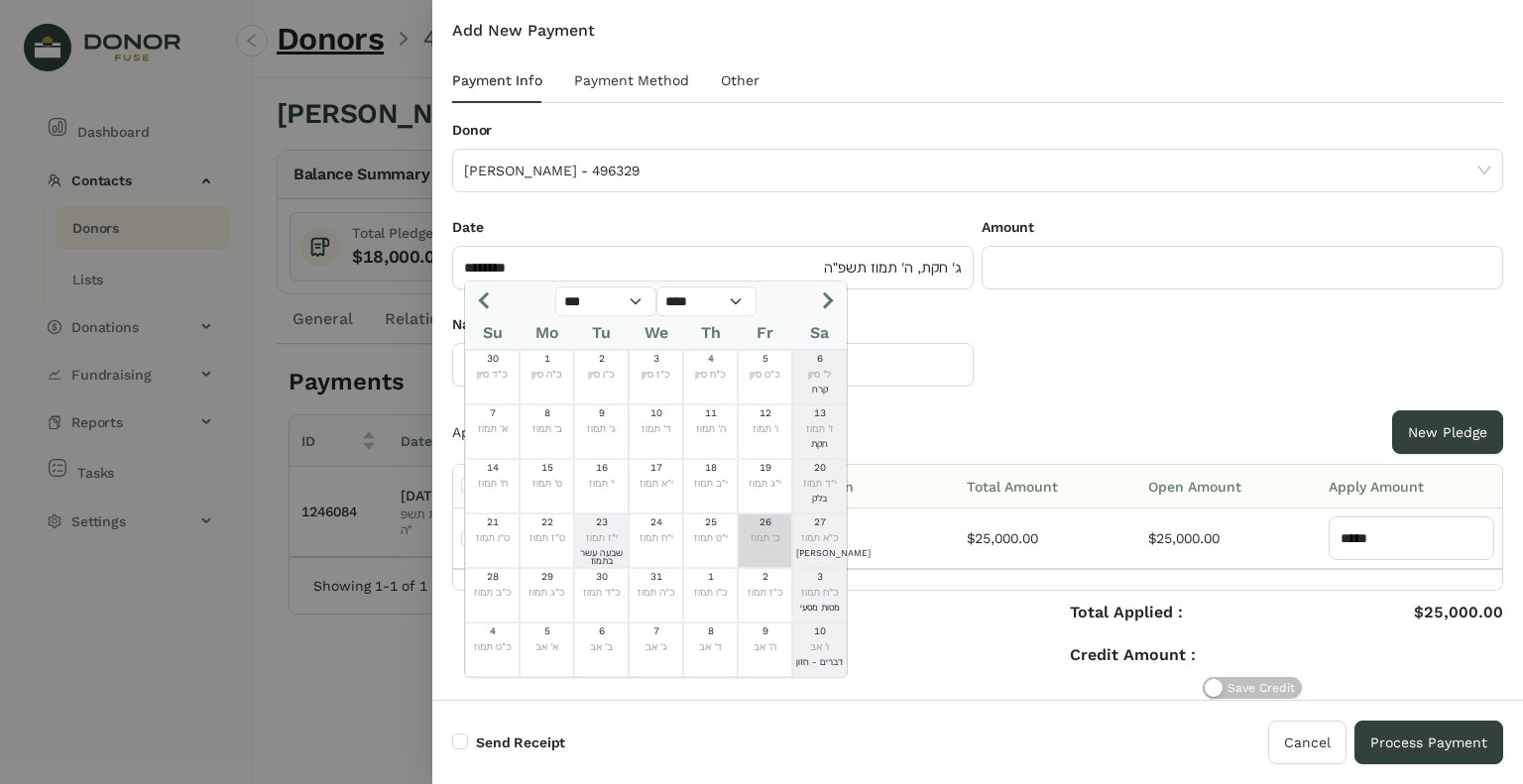 click on "26  כ' תמוז" 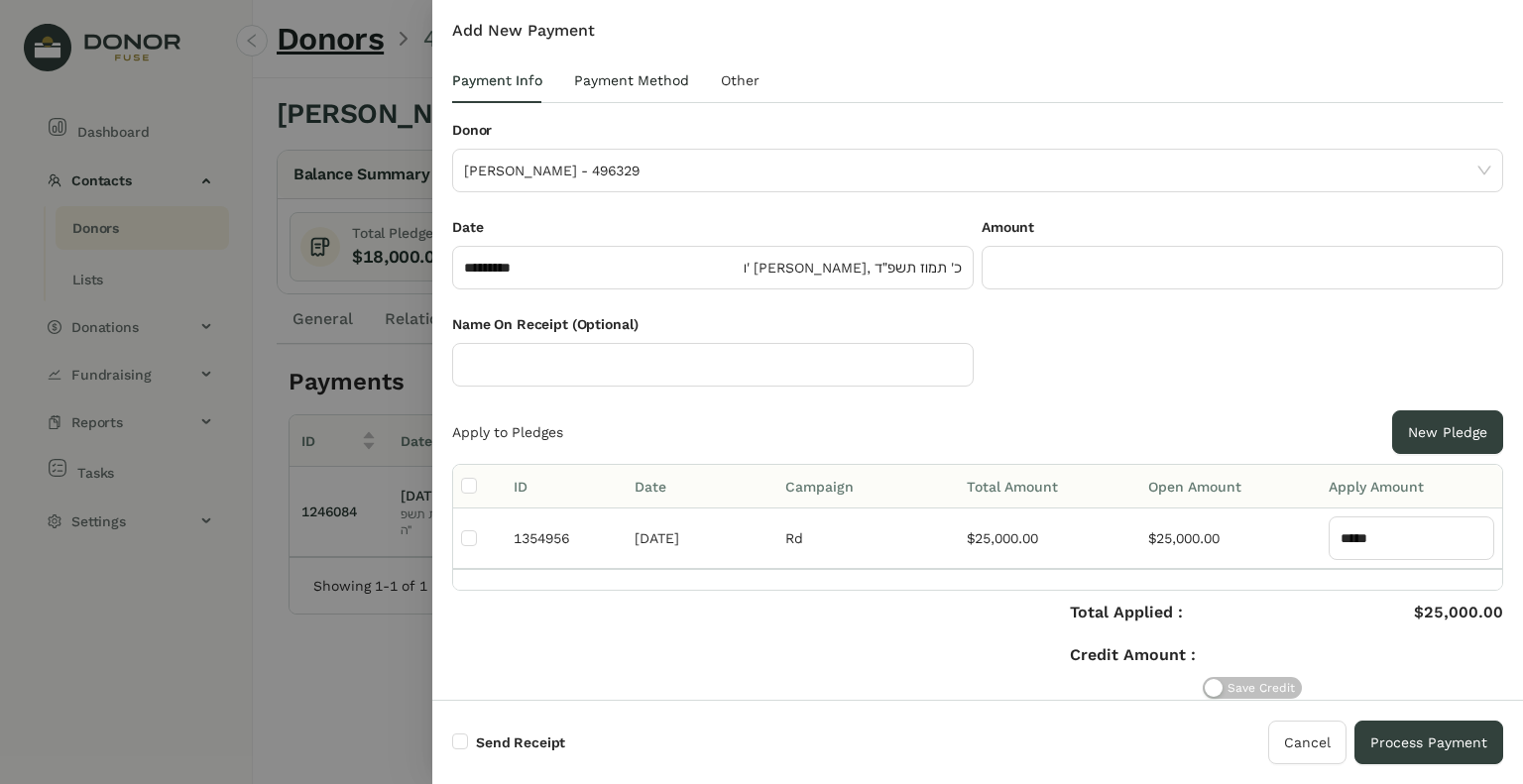 click on "Payment Method" at bounding box center [632, 80] 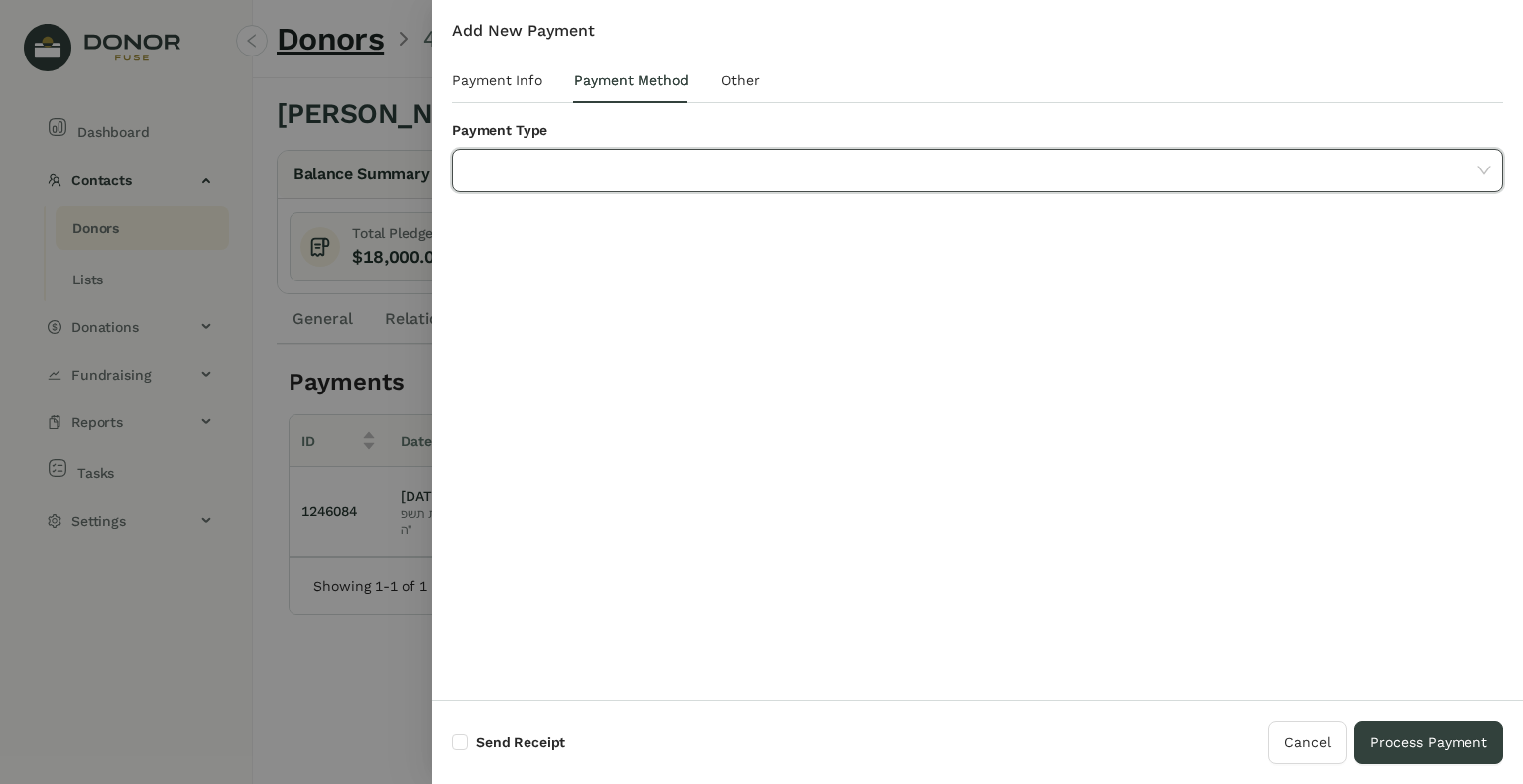 click 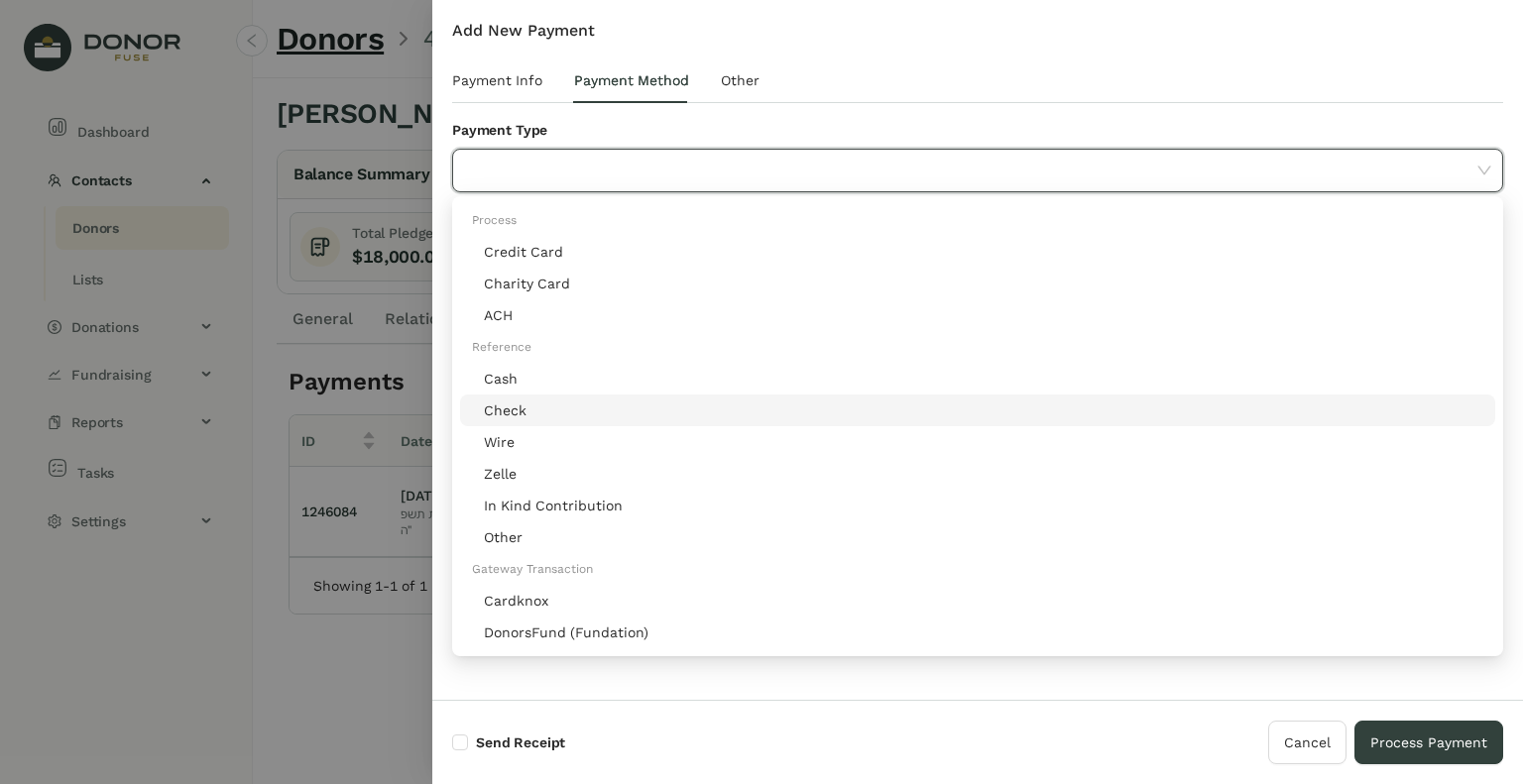 click on "Check" 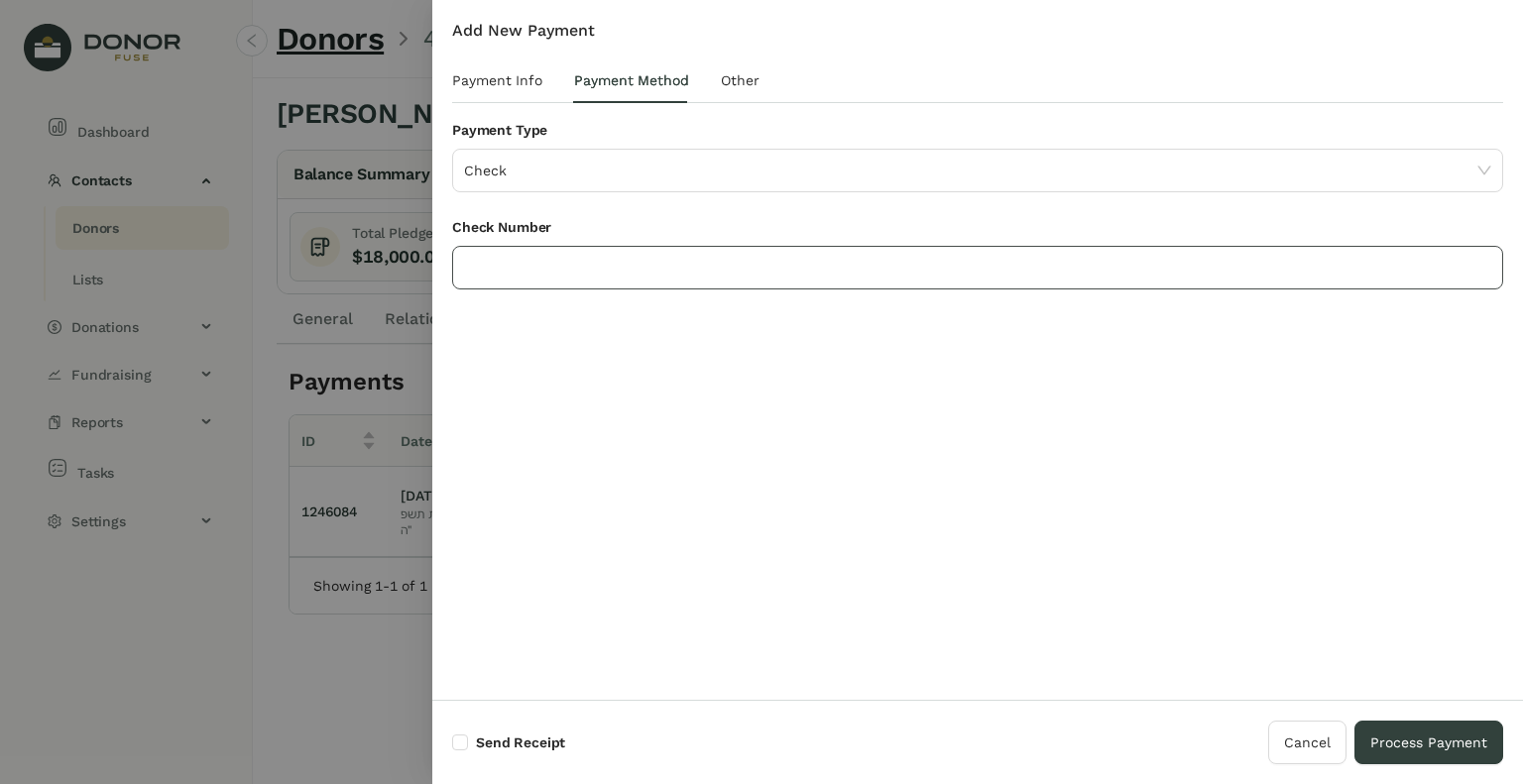 click 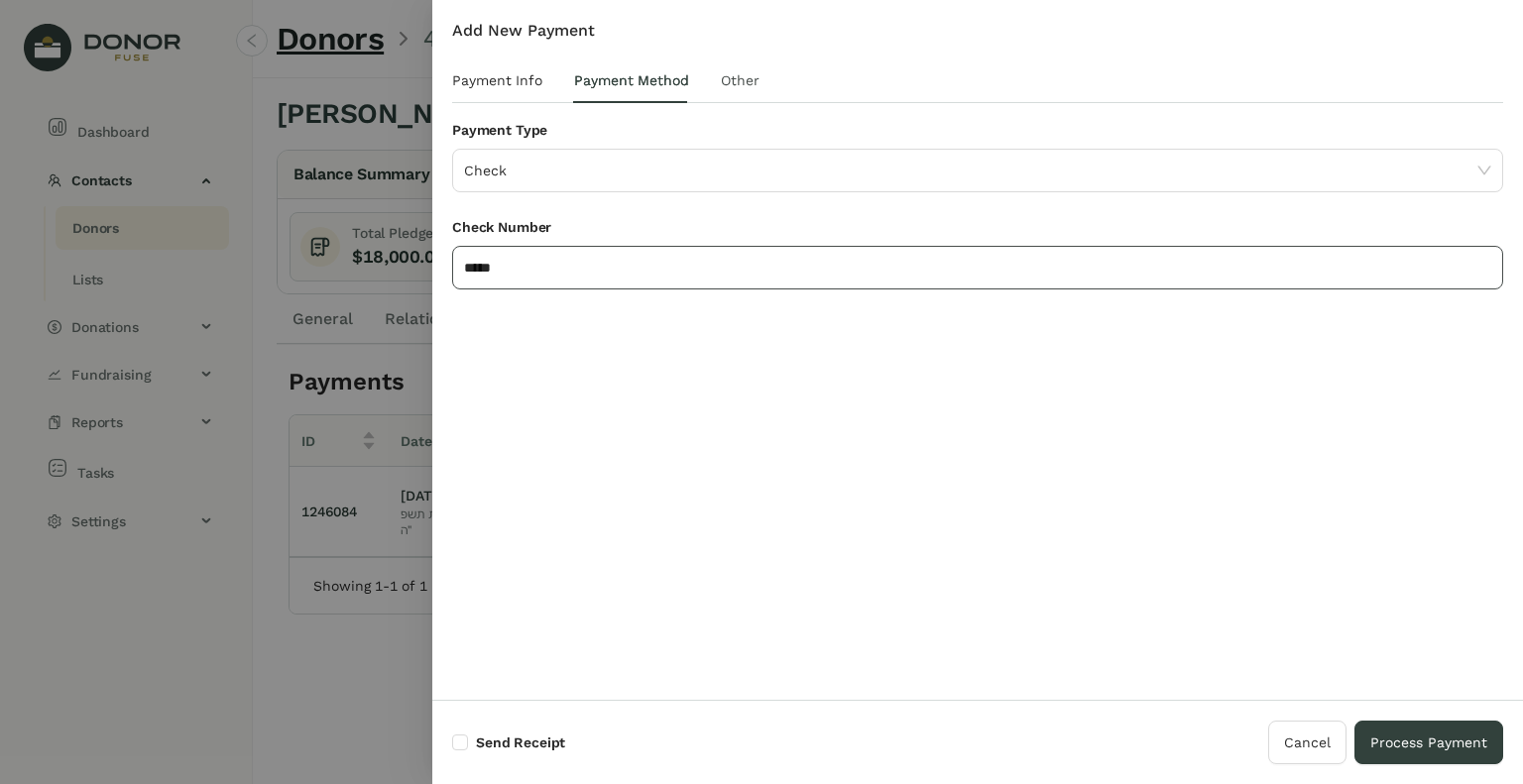 type on "*****" 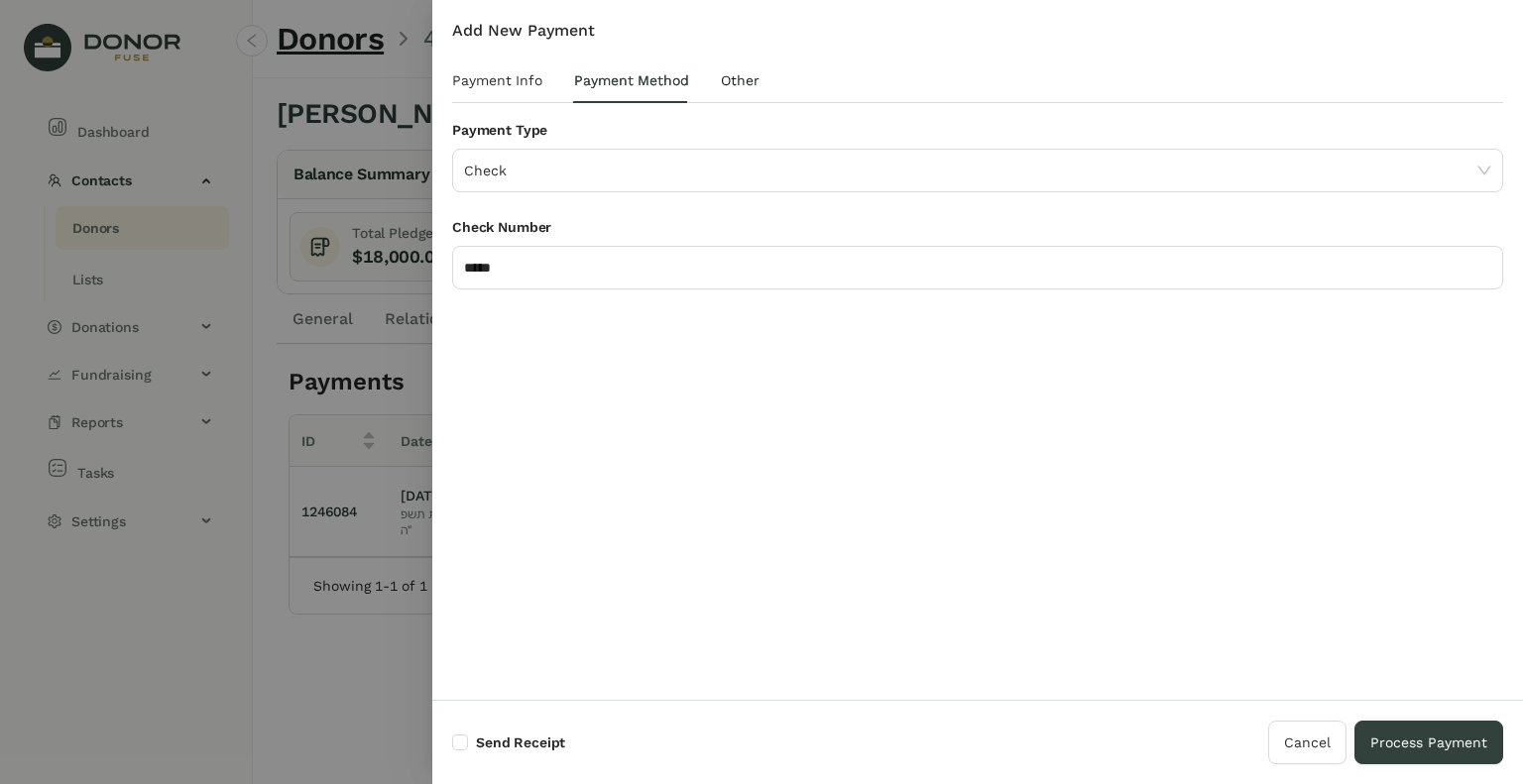 click on "Other" at bounding box center [740, 80] 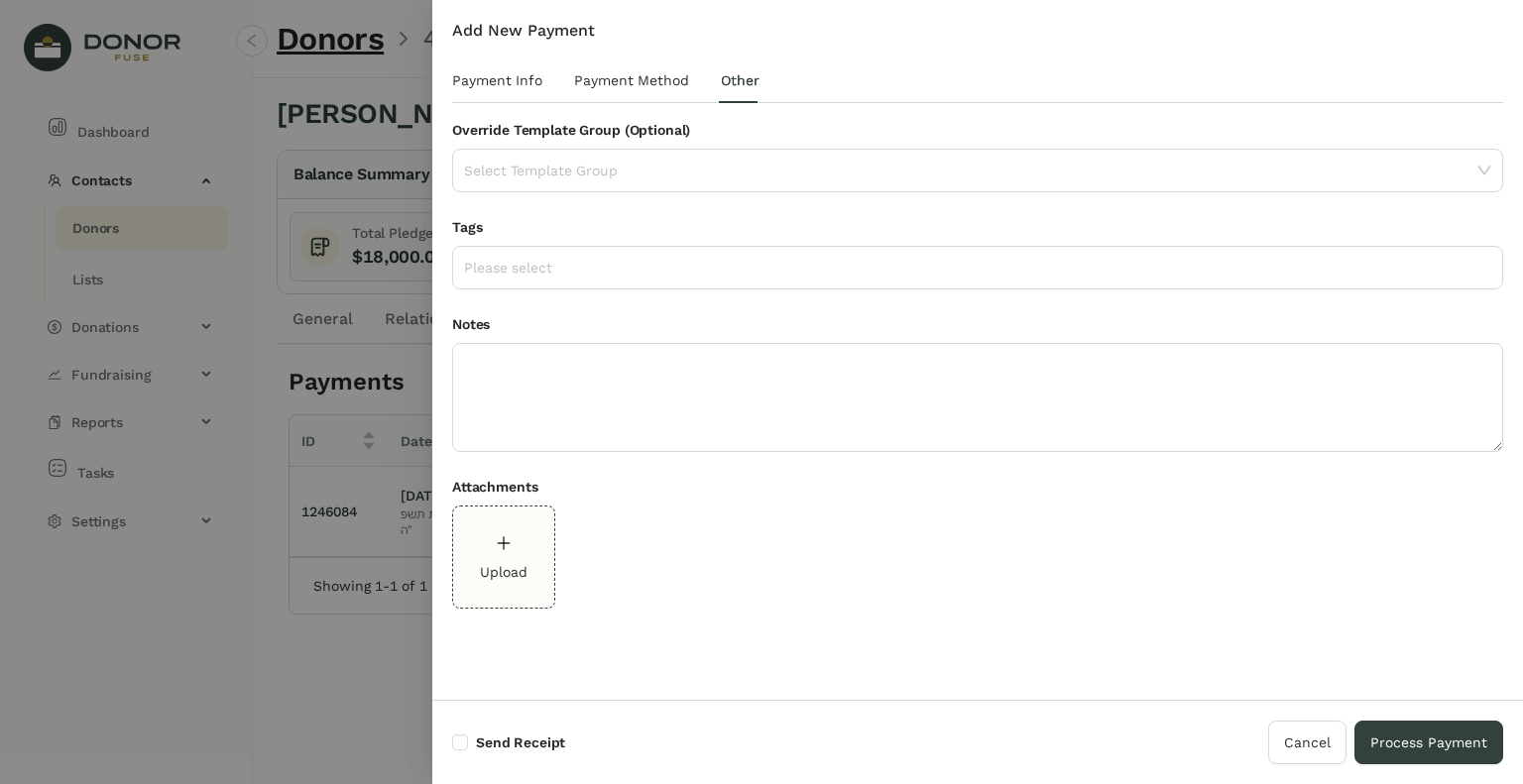 click on "Upload" 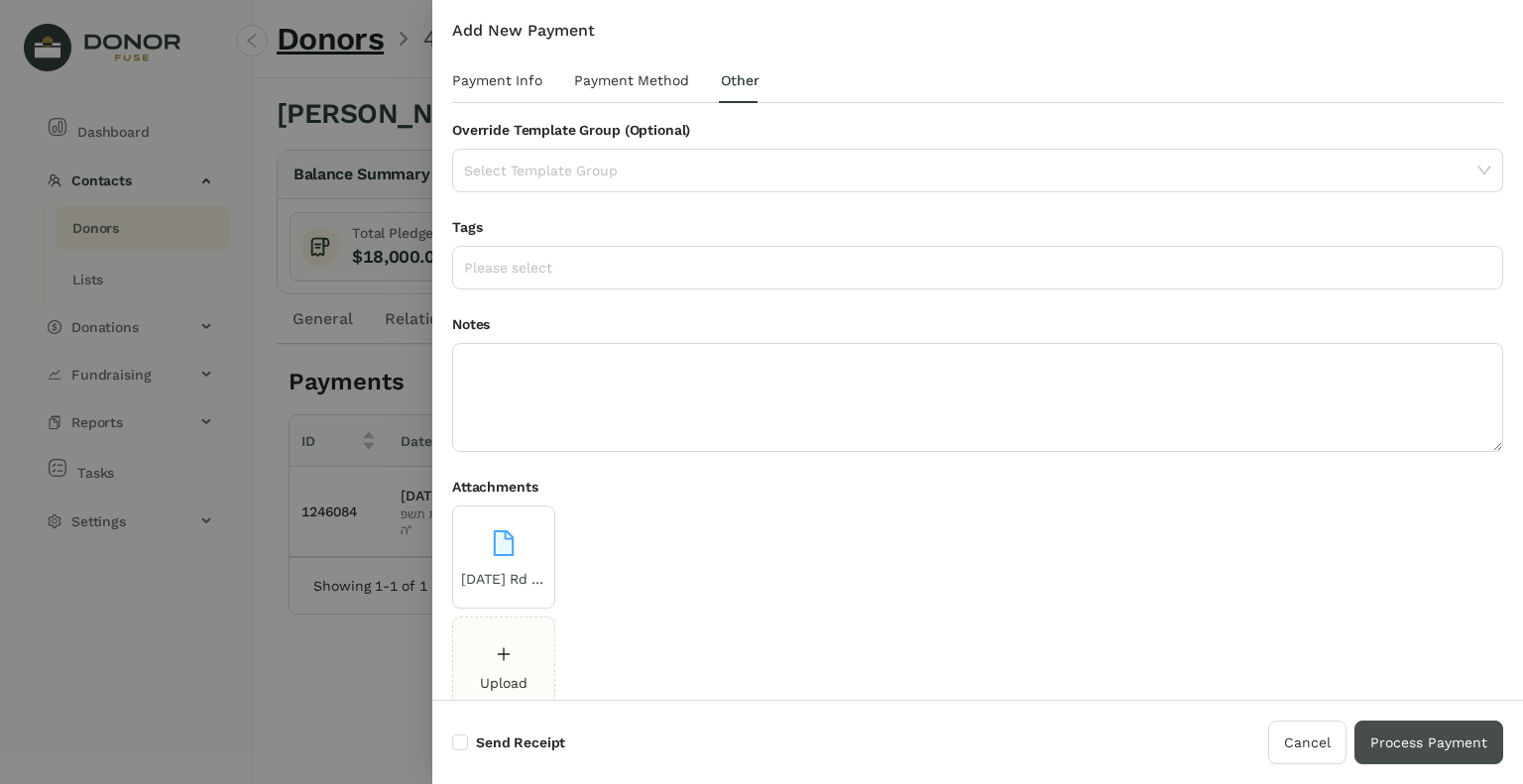 click on "Process Payment" at bounding box center (1429, 742) 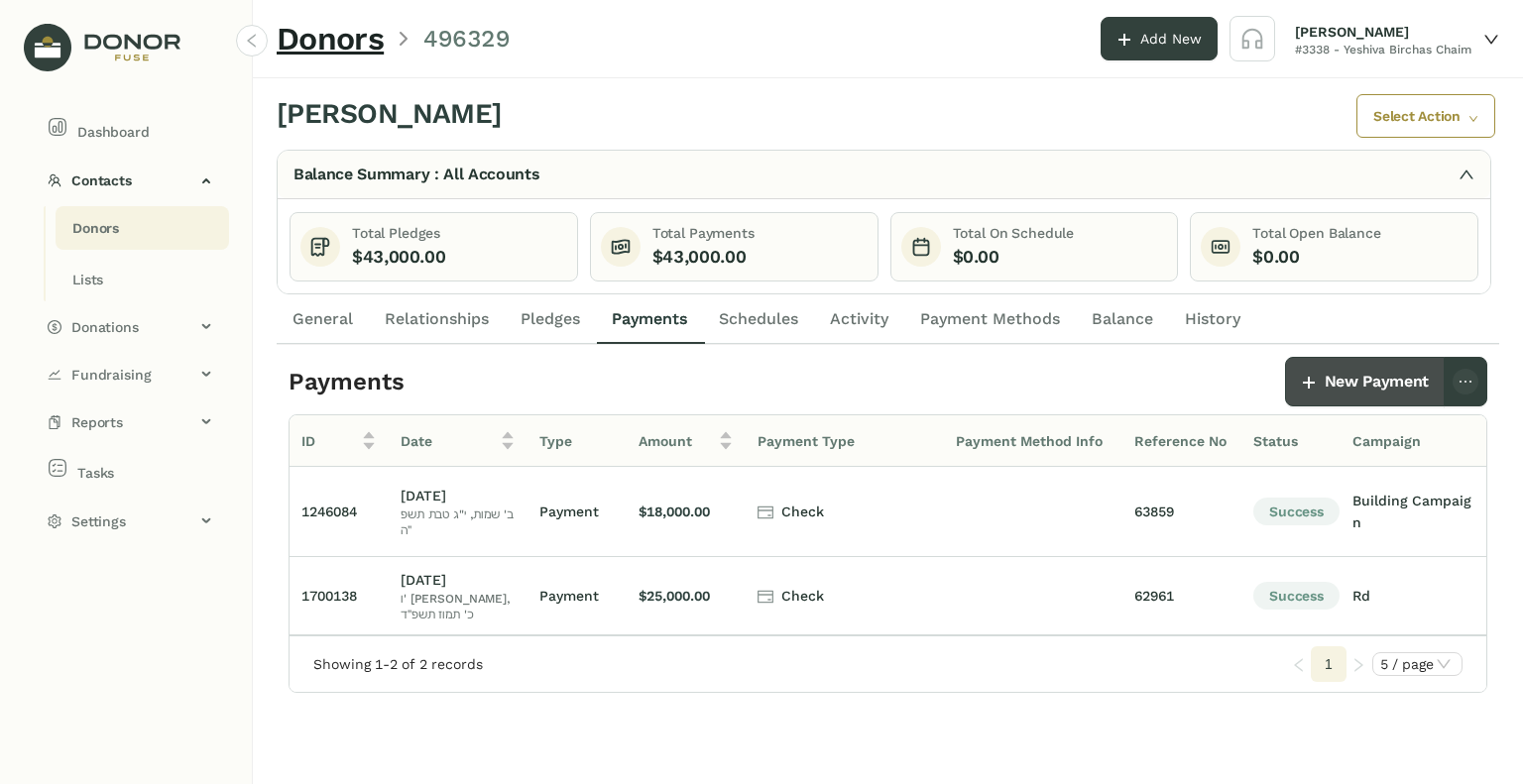 click on "New Payment" 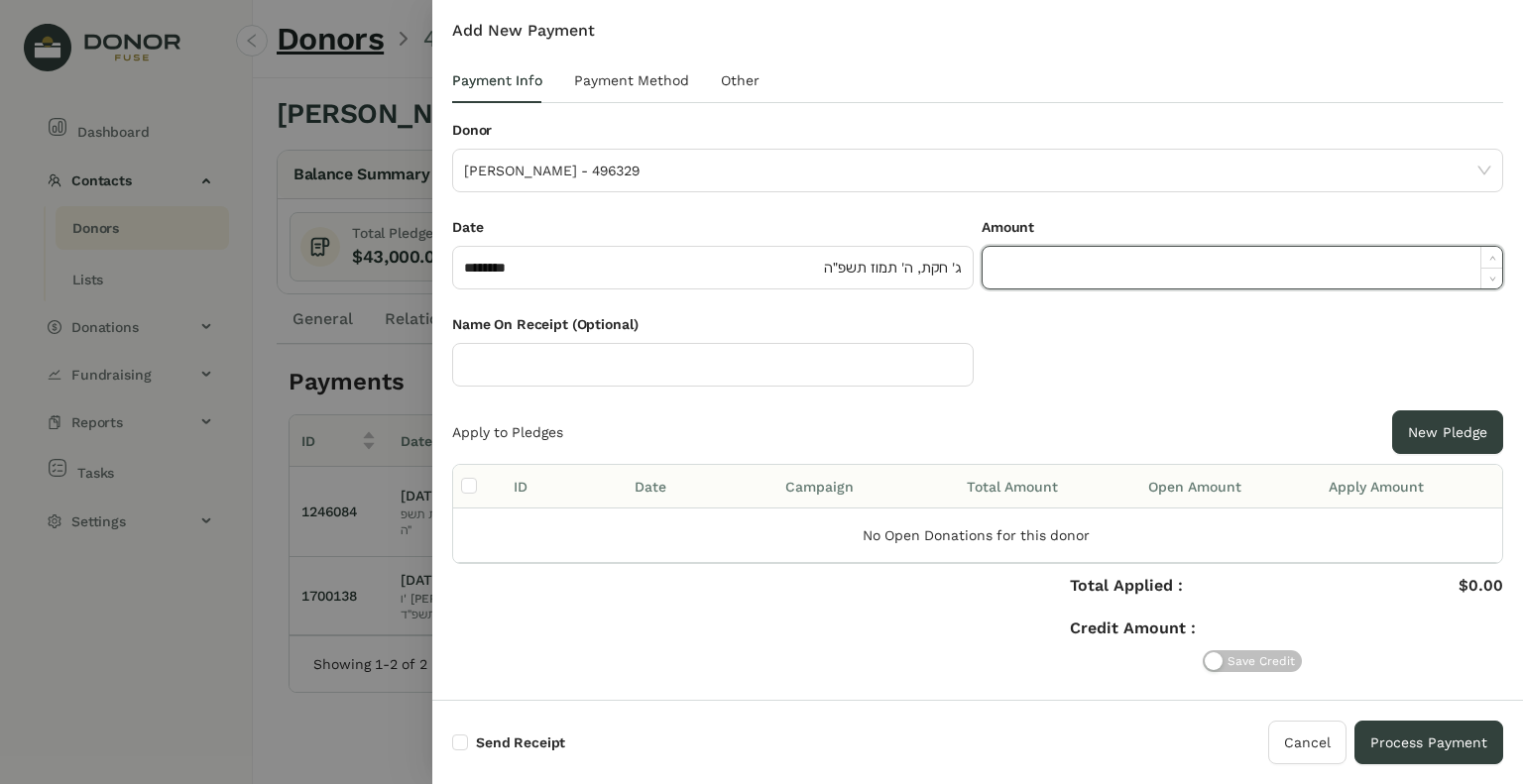 click 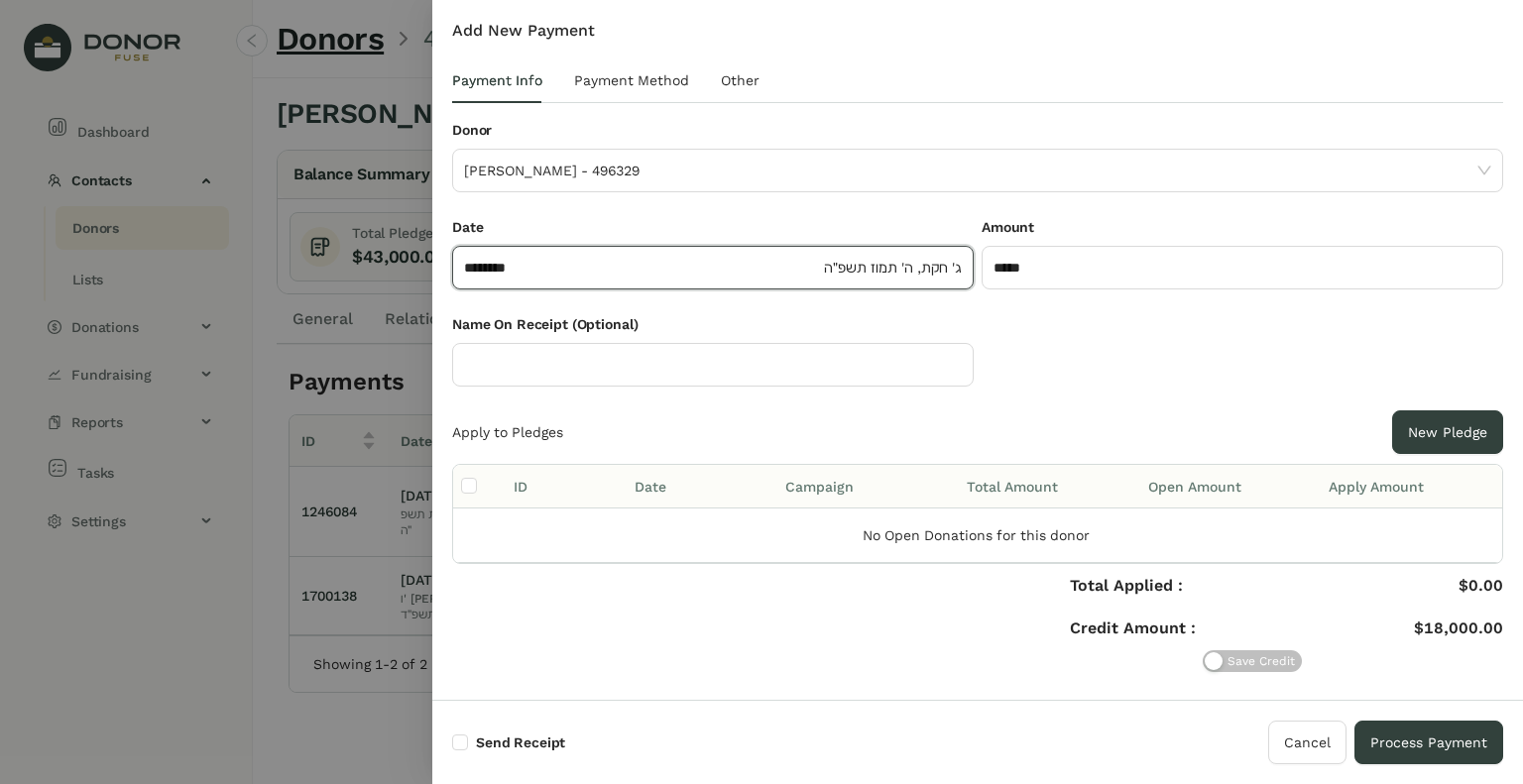 type on "**********" 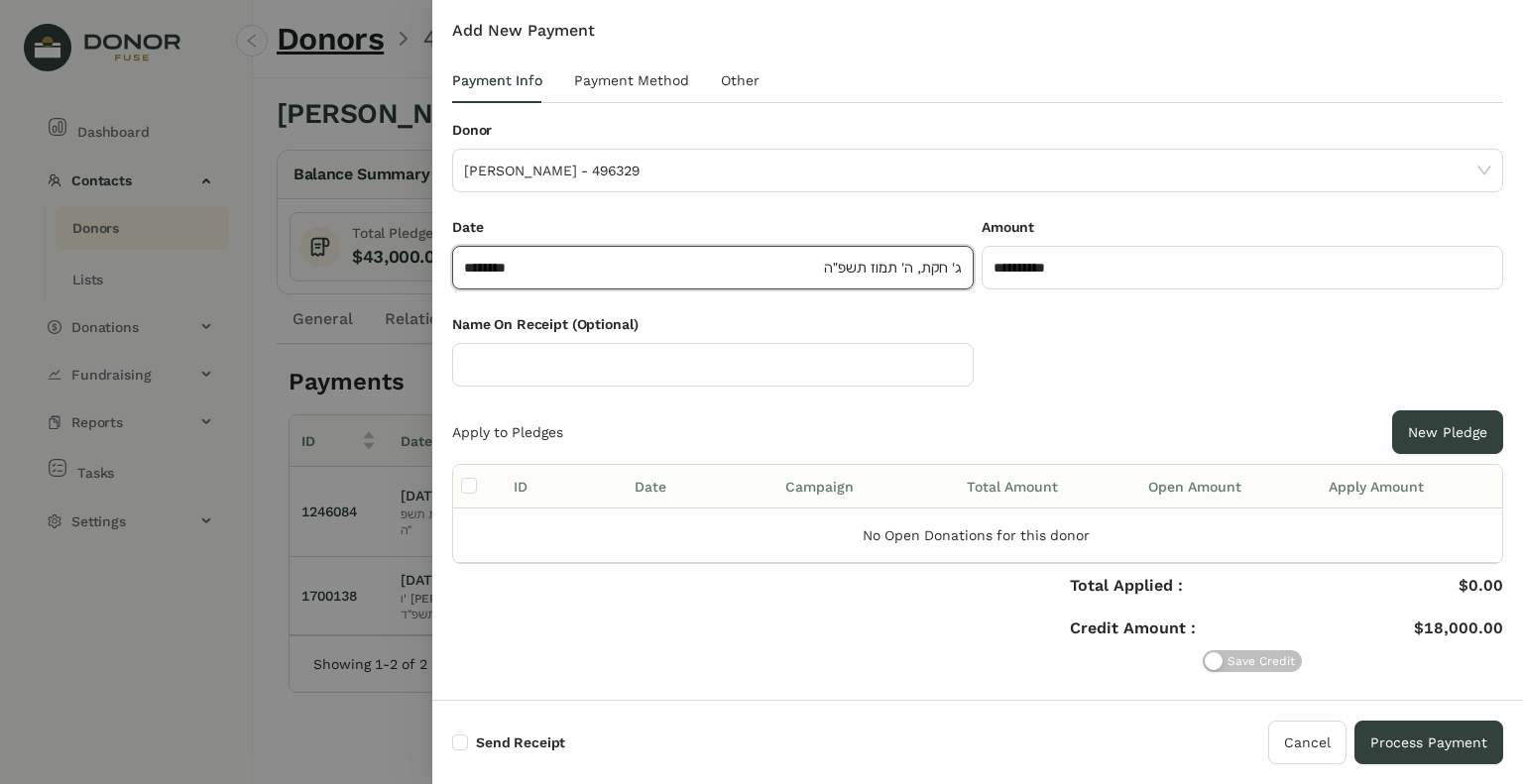 click on "********" 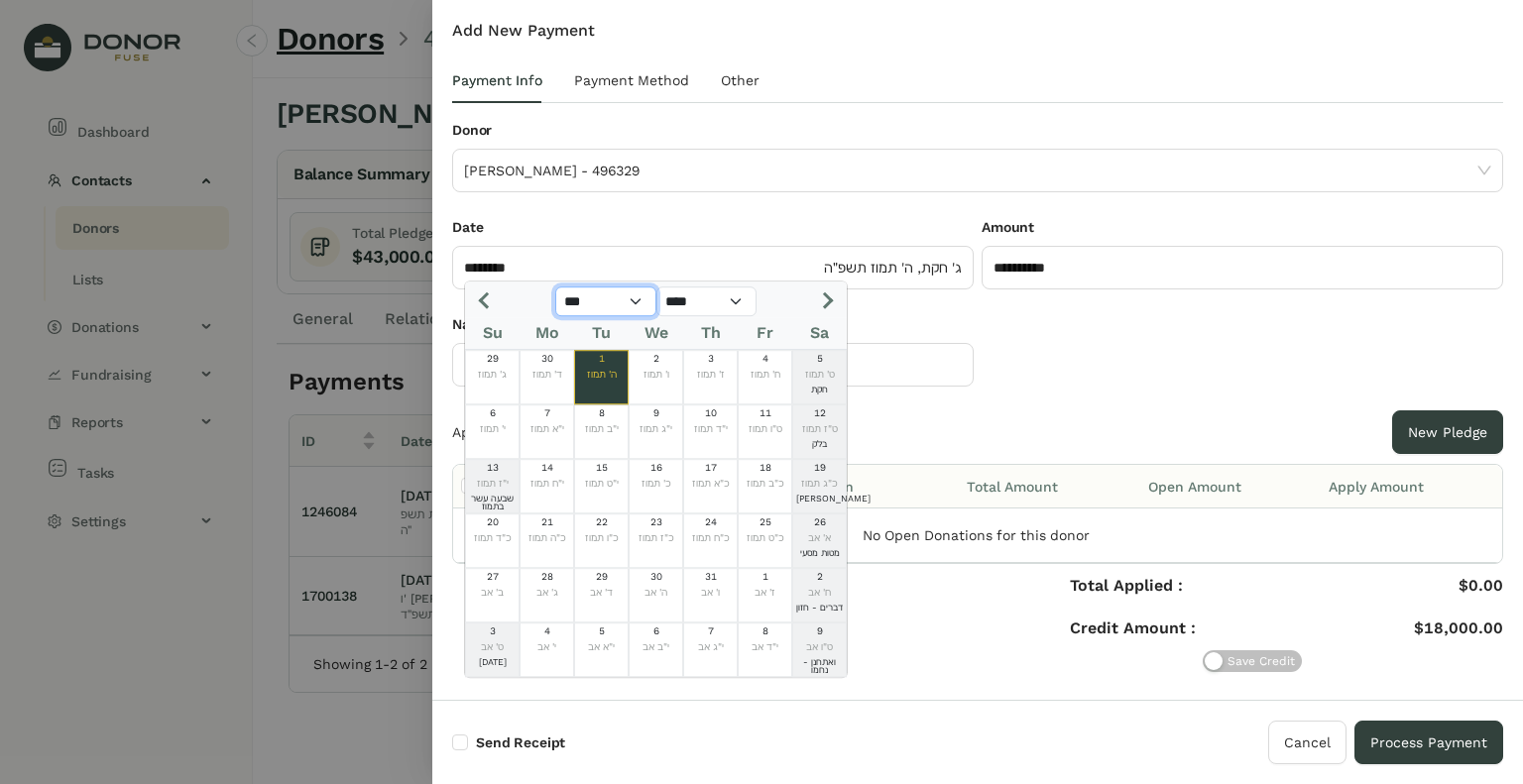 click on "*** *** *** *** *** *** *** *** *** *** *** ***" 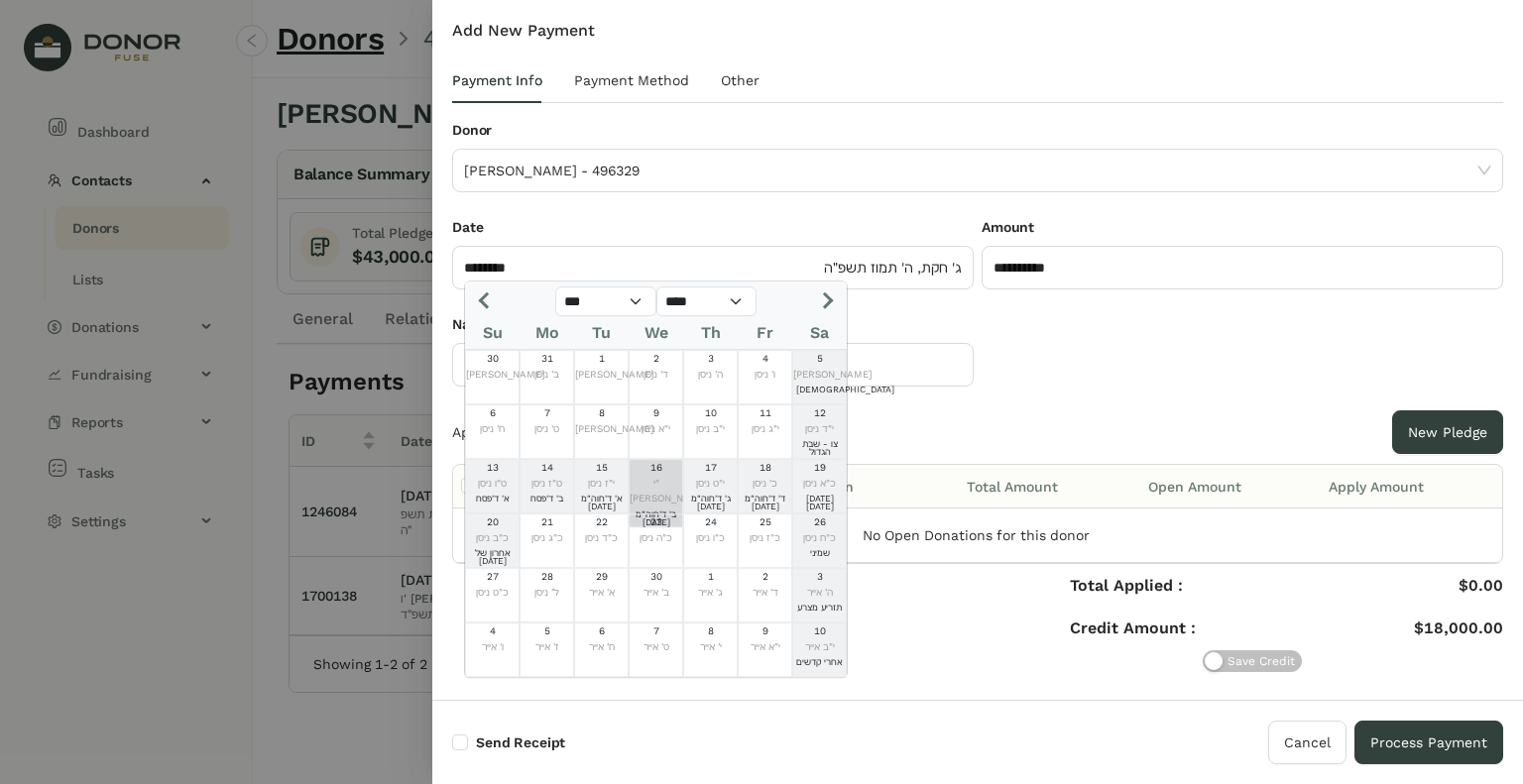 click on "16" 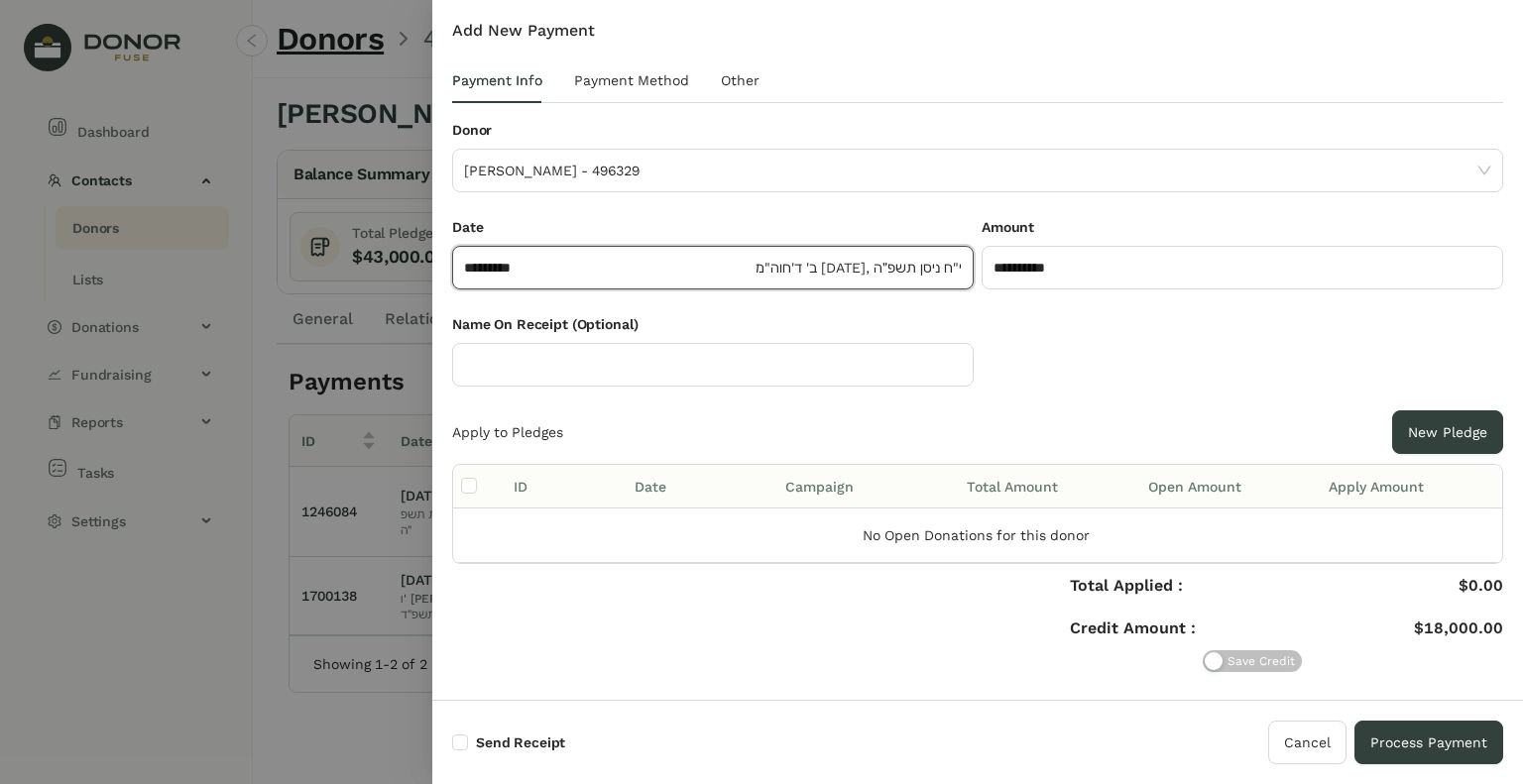 click on "*********" 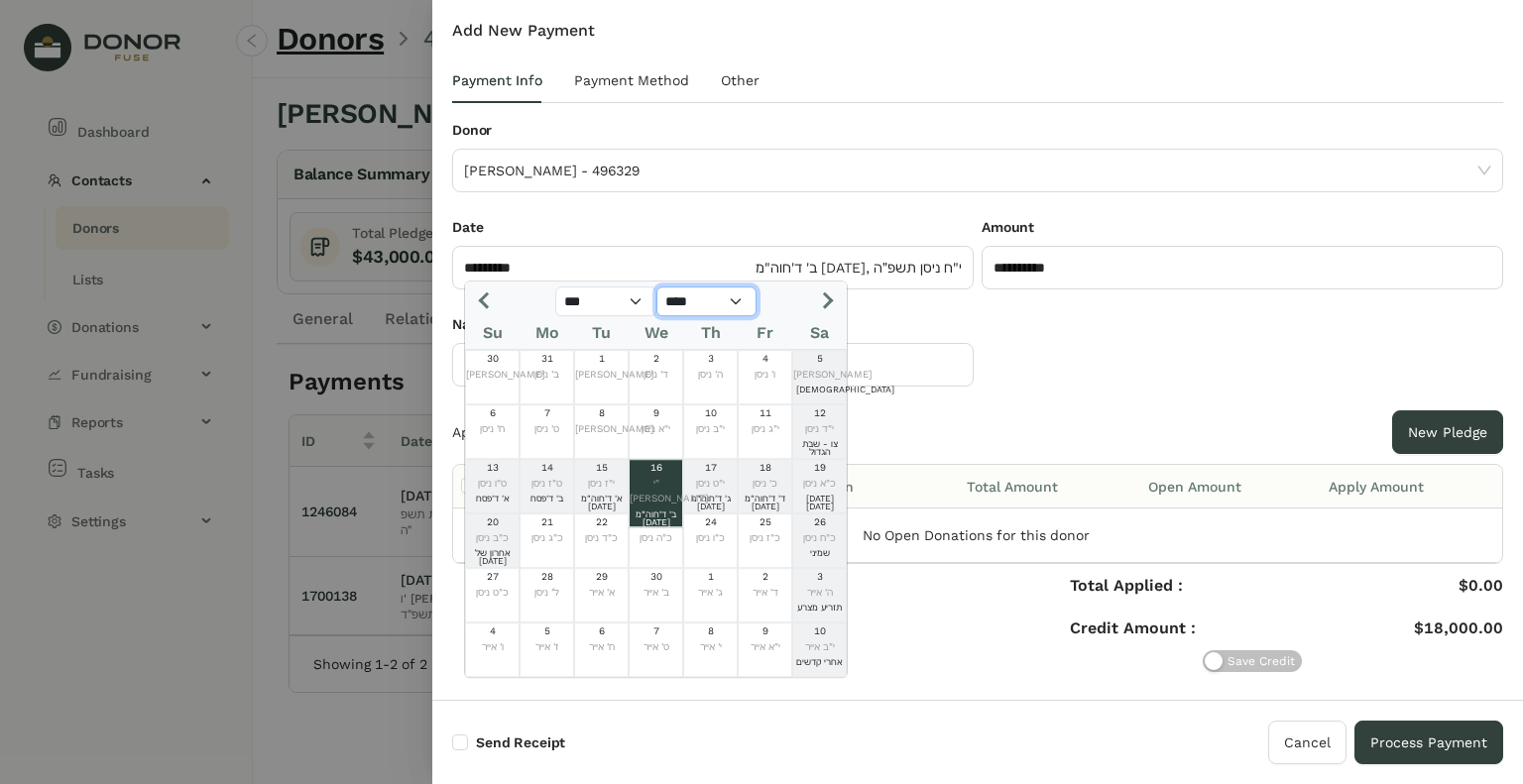 click on "**** **** **** **** **** **** **** **** **** **** **** **** **** **** **** **** **** **** **** **** ****" 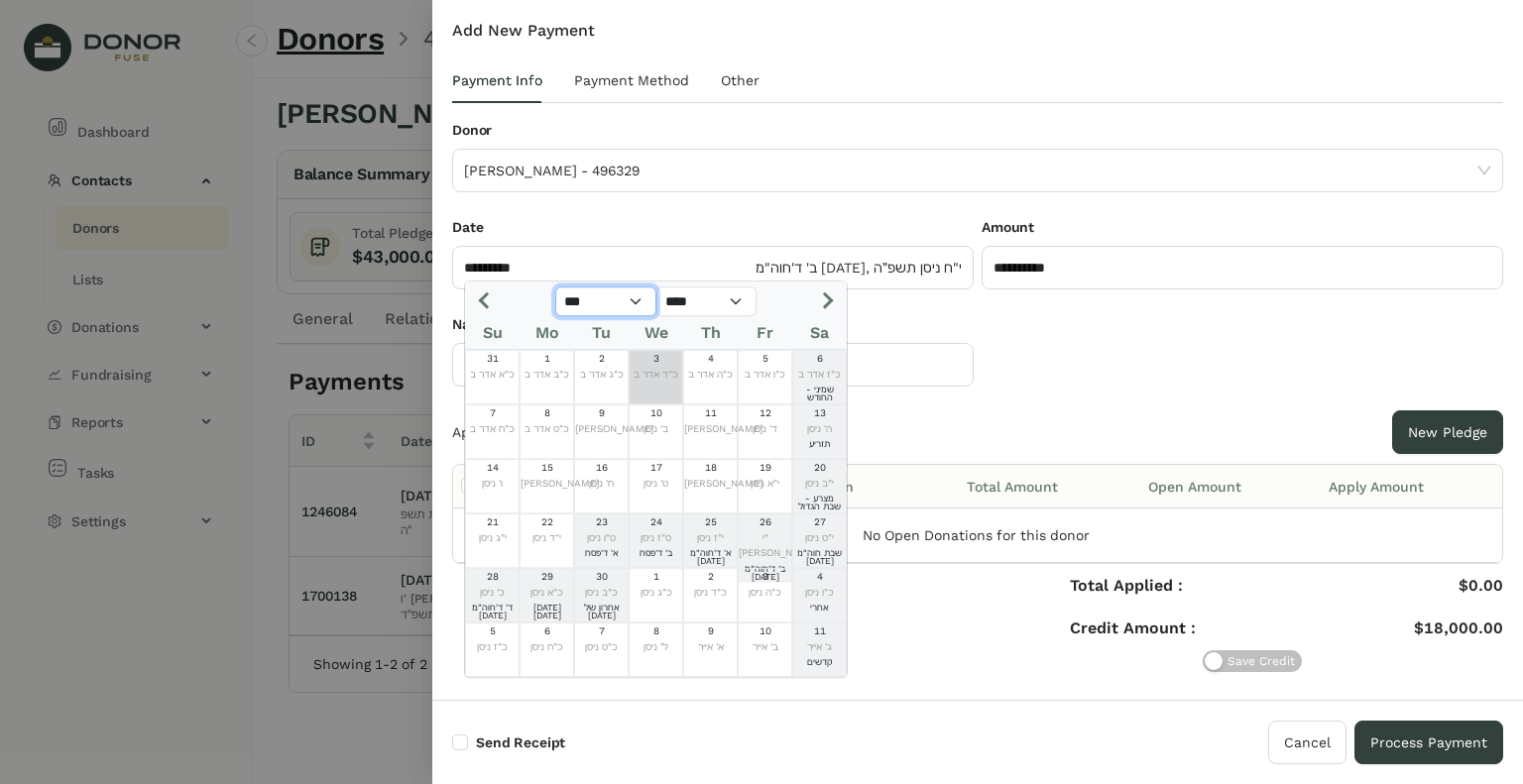 click on "*** *** *** *** *** *** *** *** *** *** *** ***" 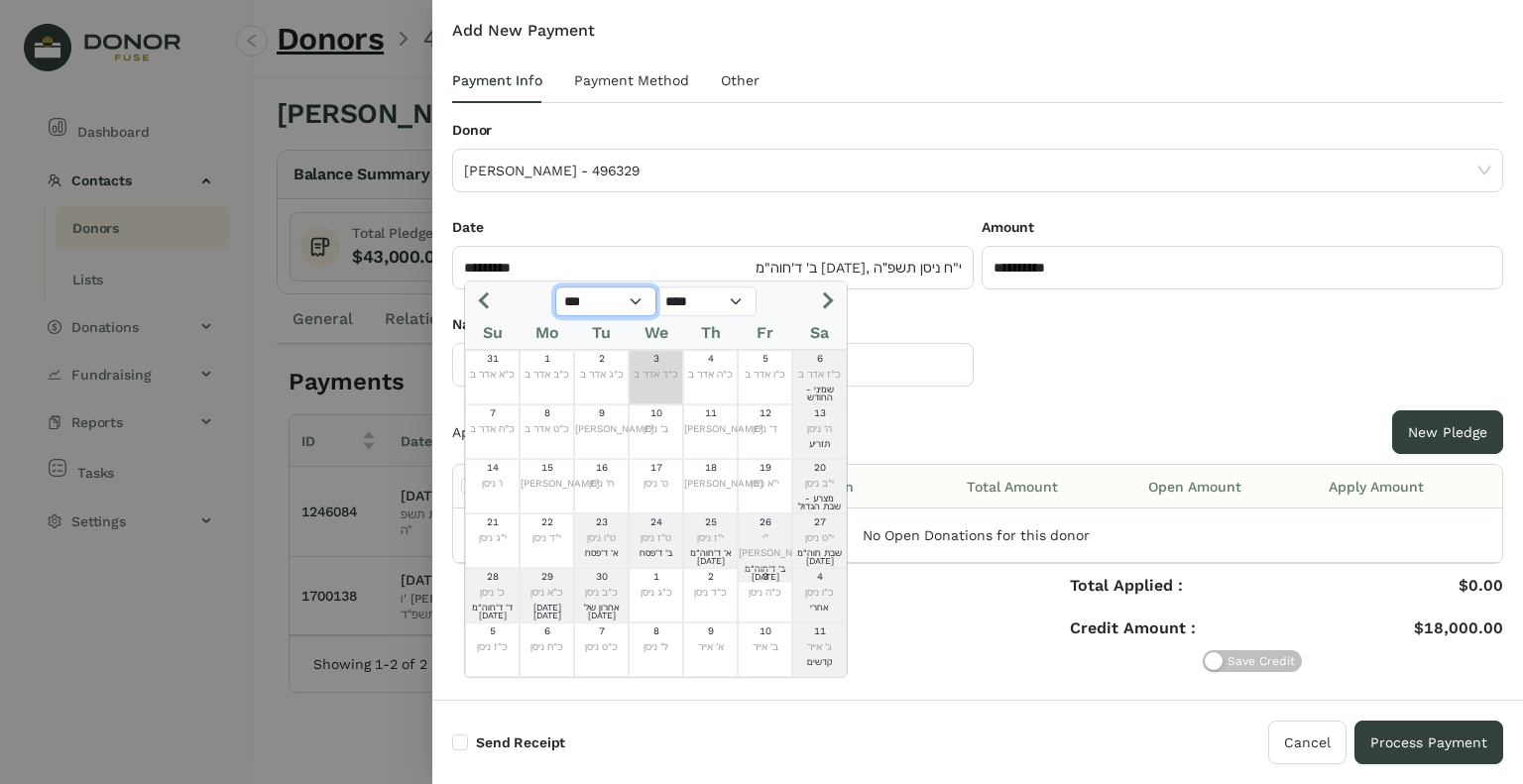 click on "*** *** *** *** *** *** *** *** *** *** *** ***" 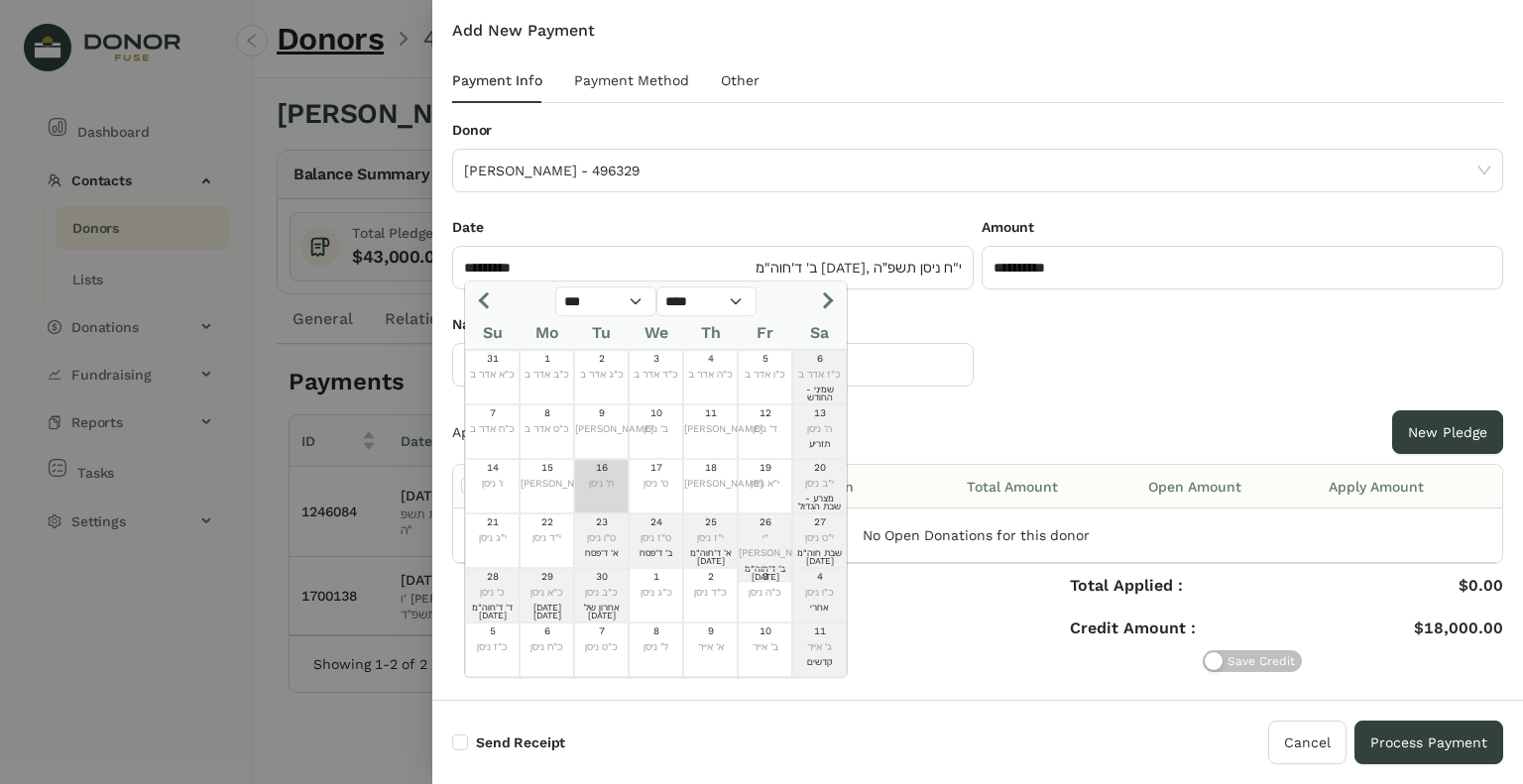 click on "ח' ניסן" 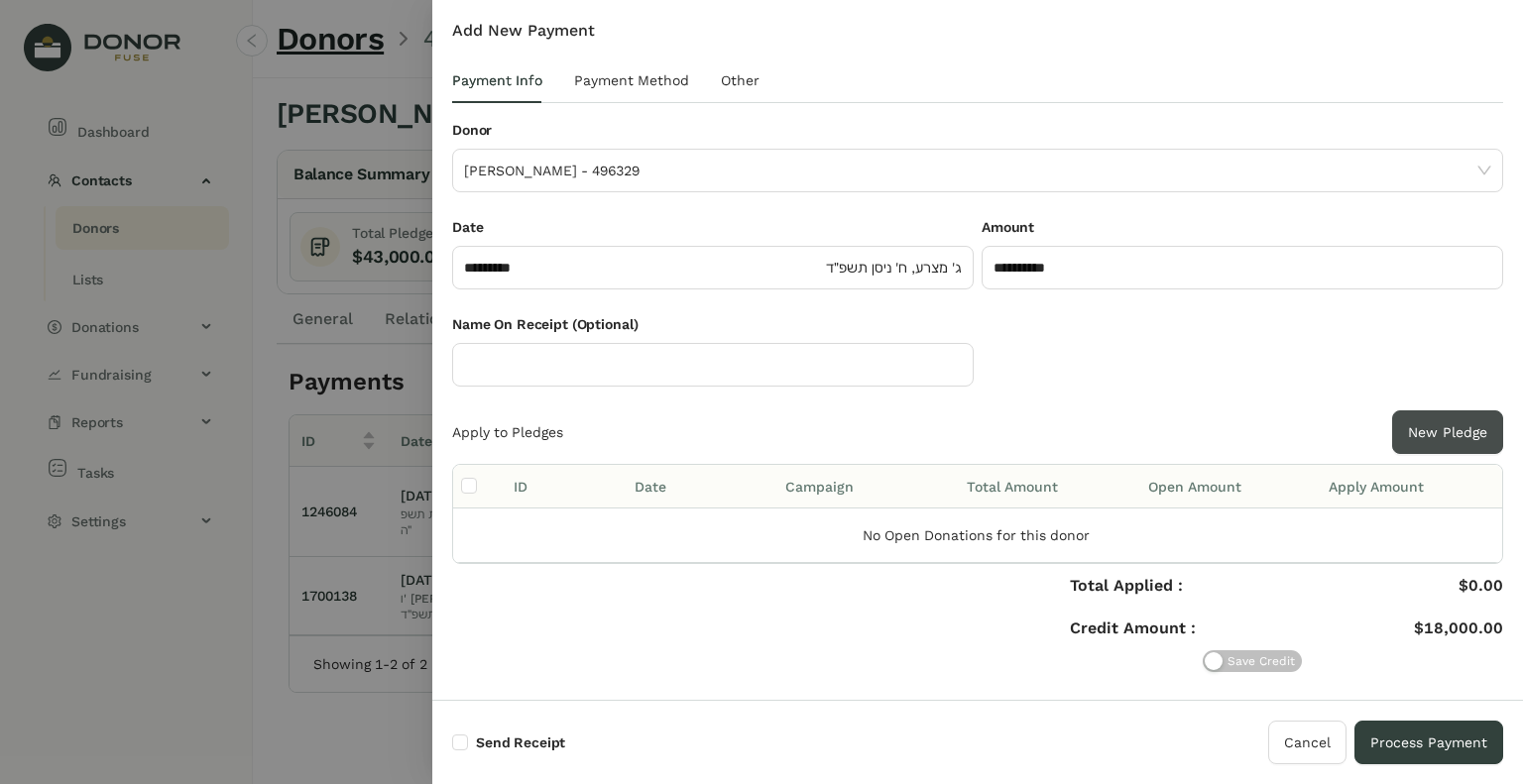 click on "New Pledge" at bounding box center (1448, 432) 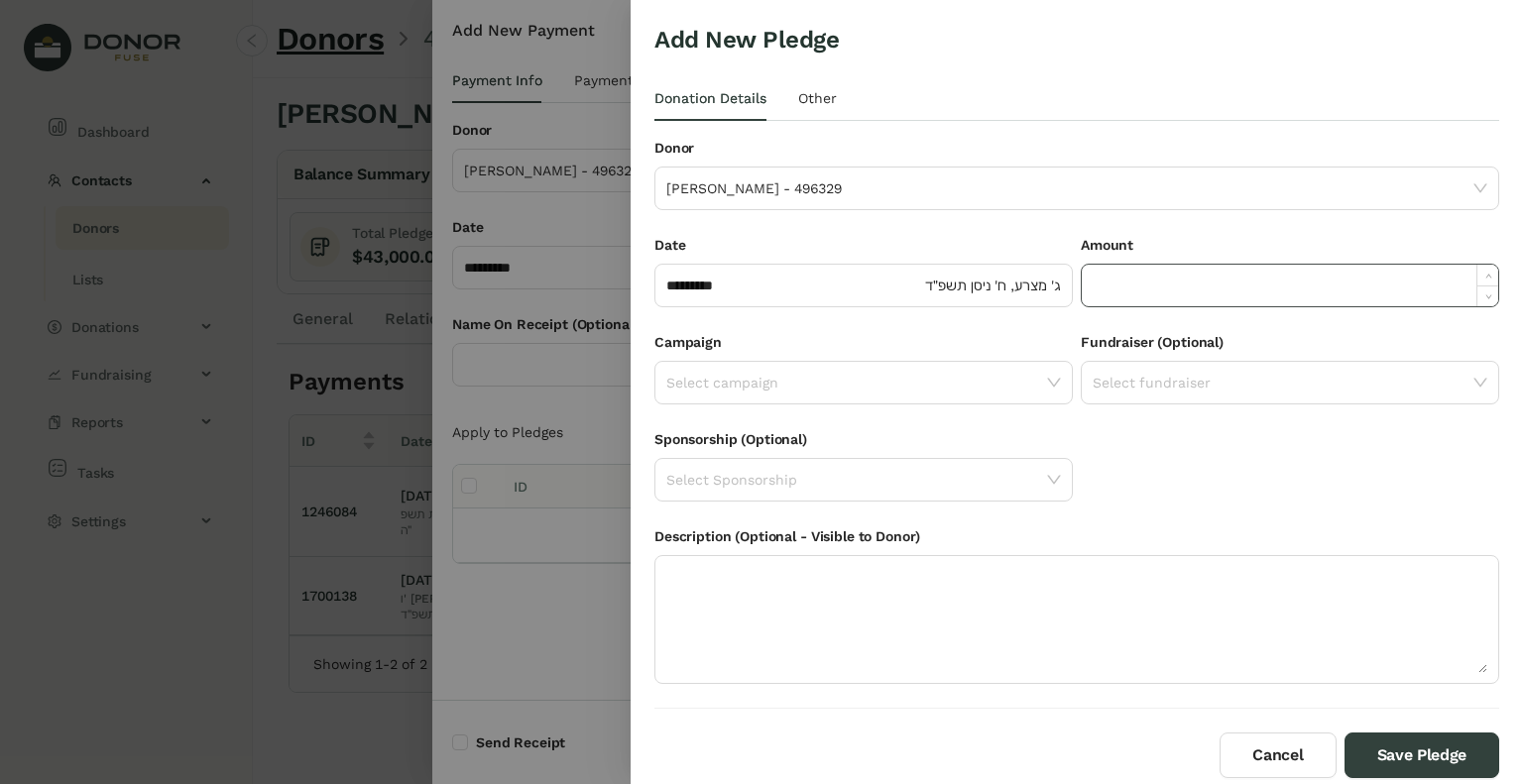 click 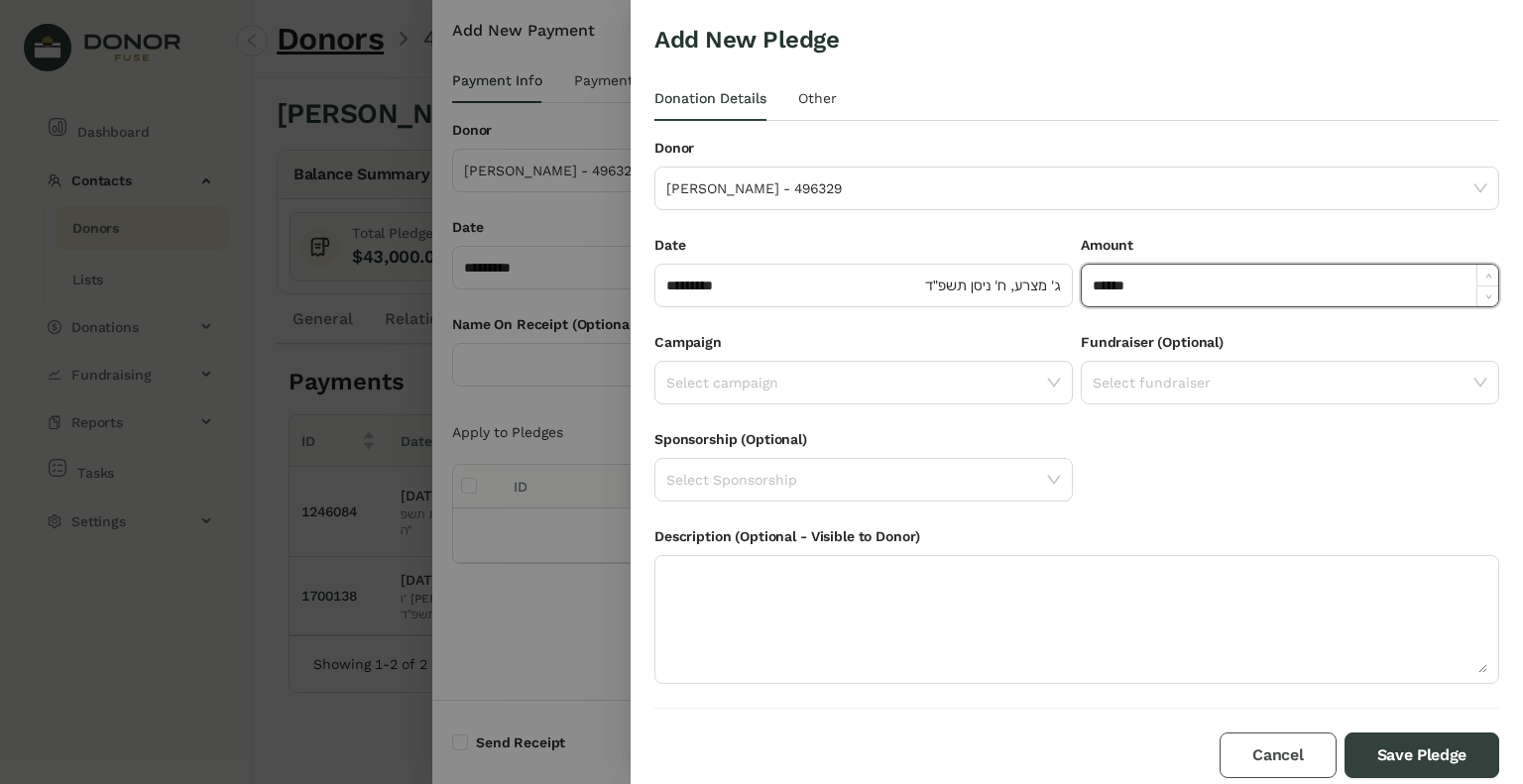 type on "**********" 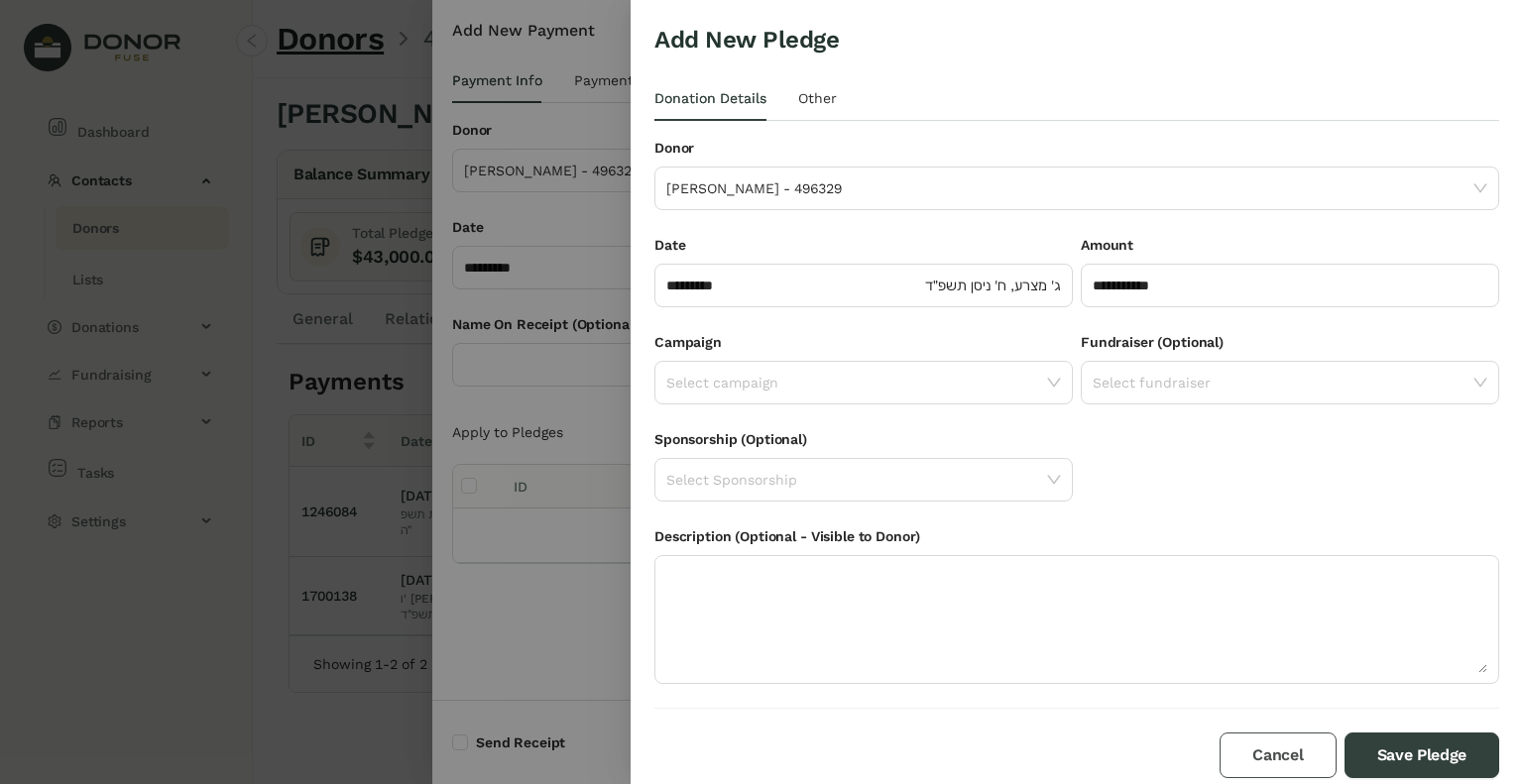 click on "Cancel" at bounding box center [1277, 755] 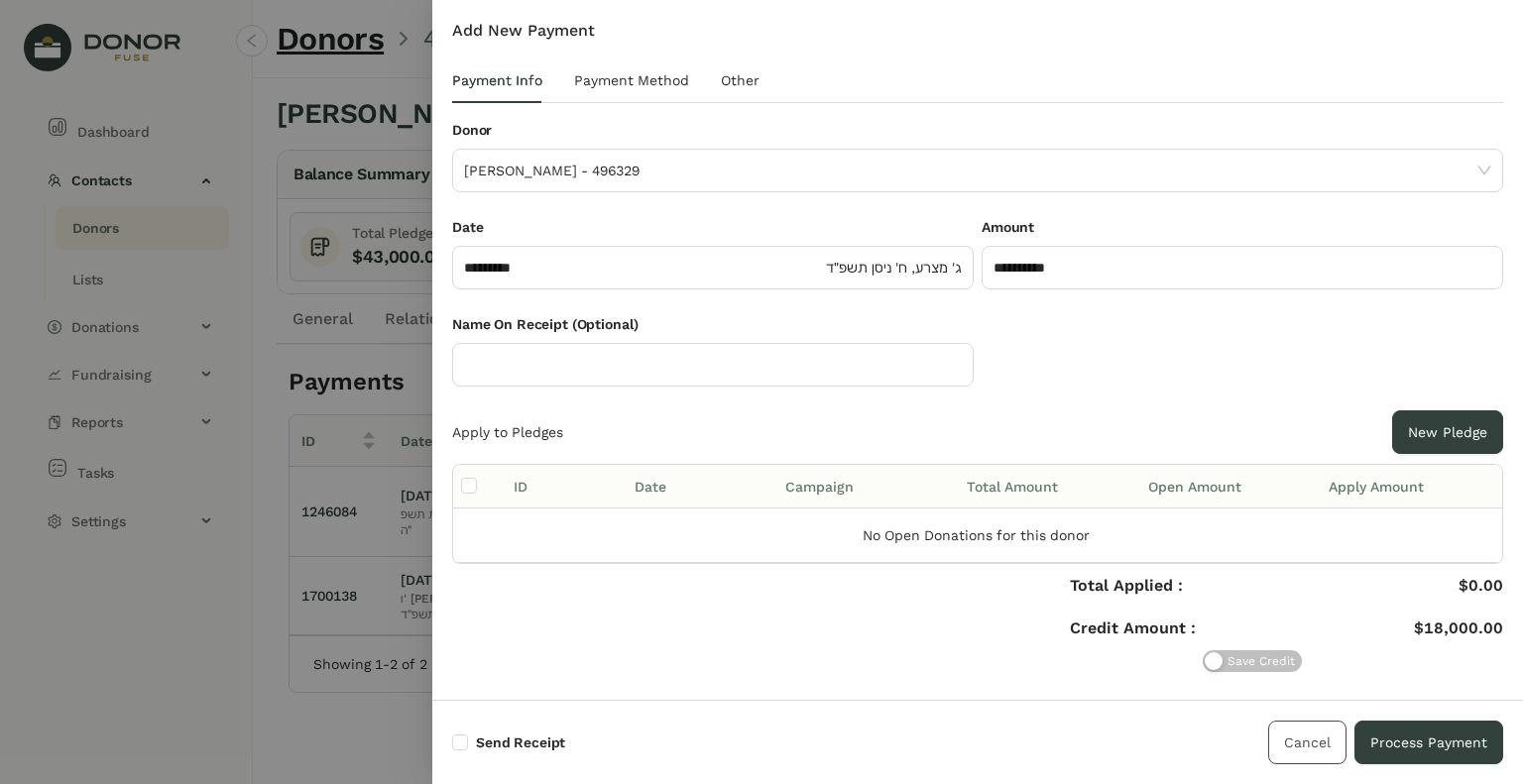 click on "Cancel" at bounding box center [1307, 742] 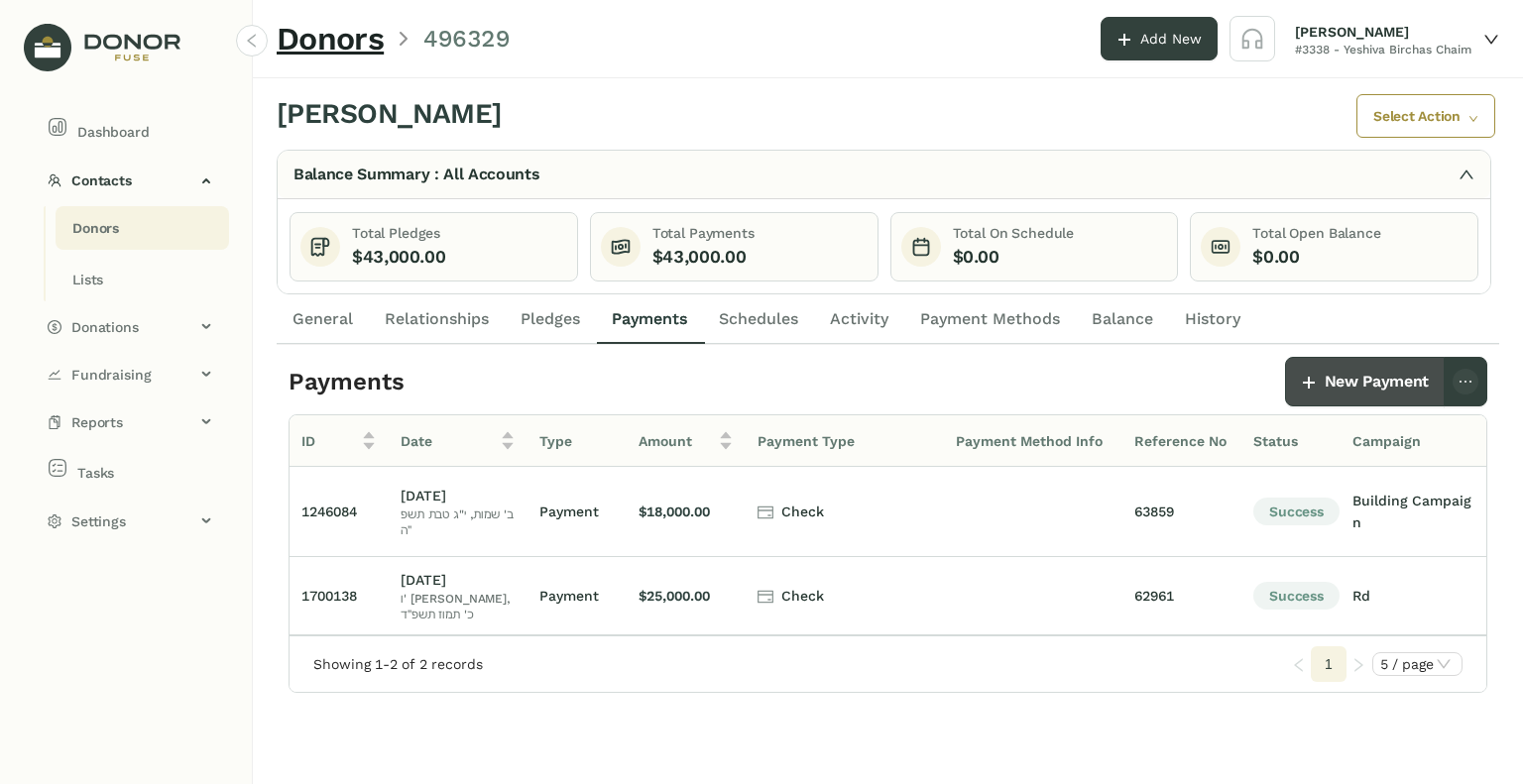 click on "New Payment" 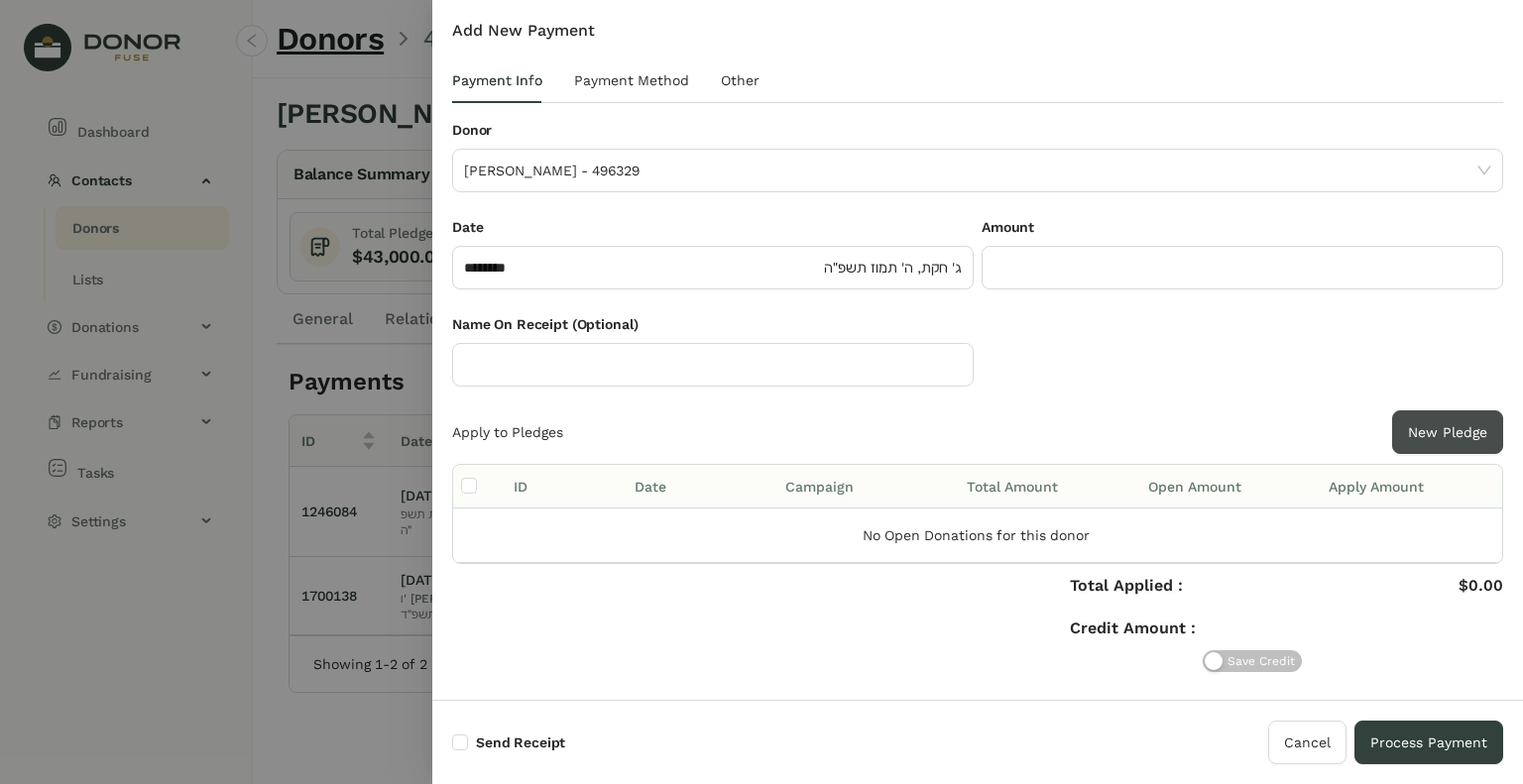 click on "New Pledge" at bounding box center [1448, 432] 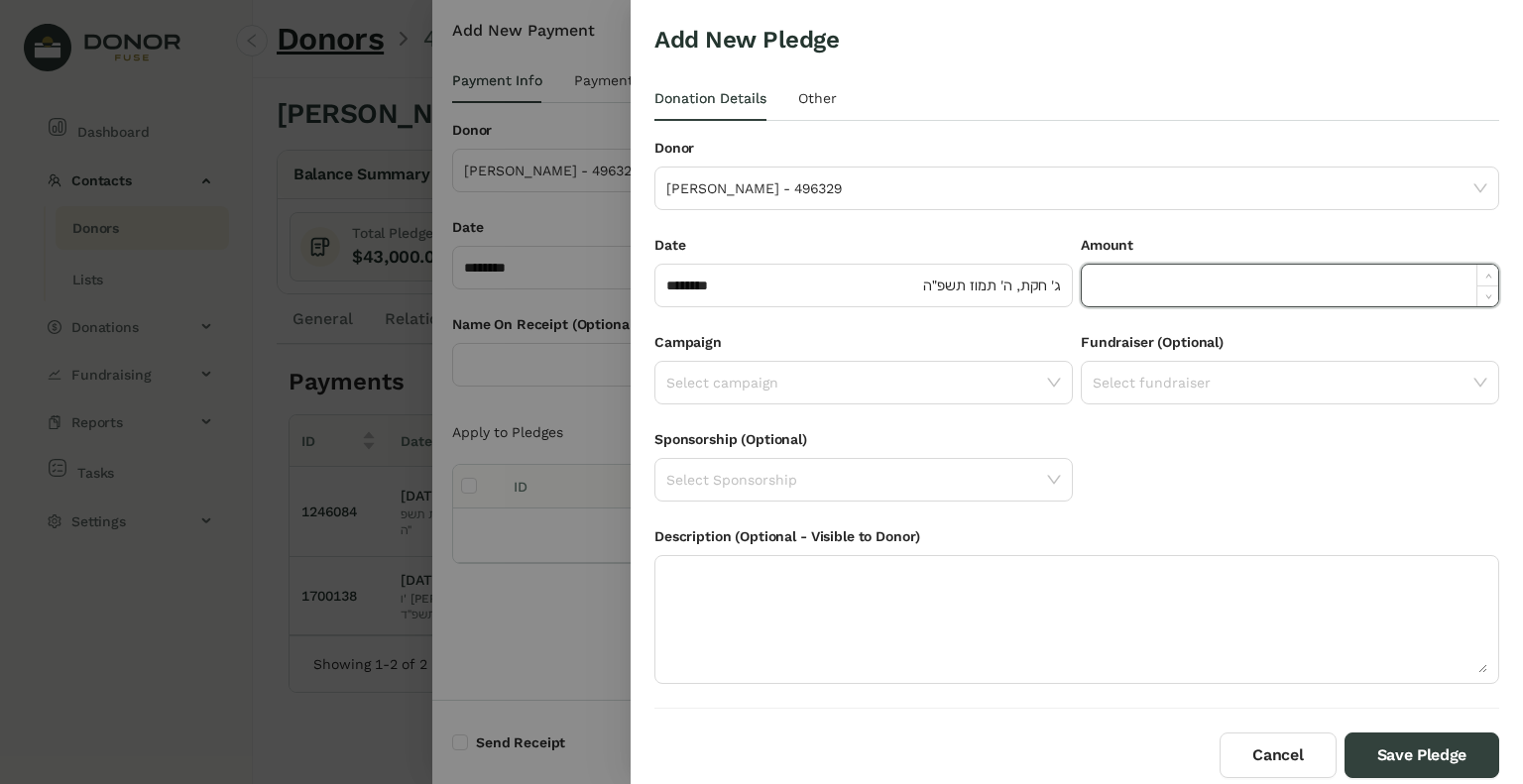 click 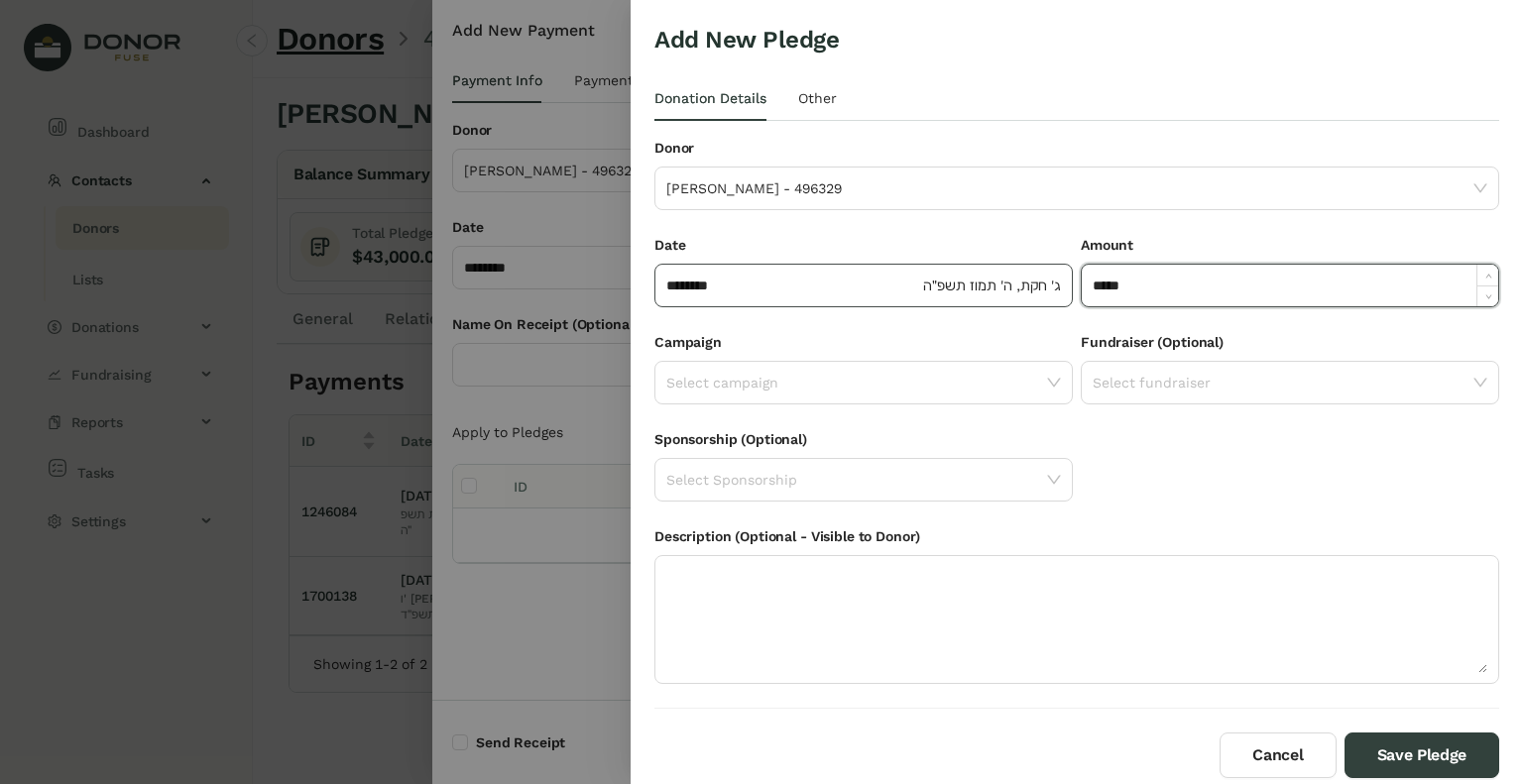 type on "**********" 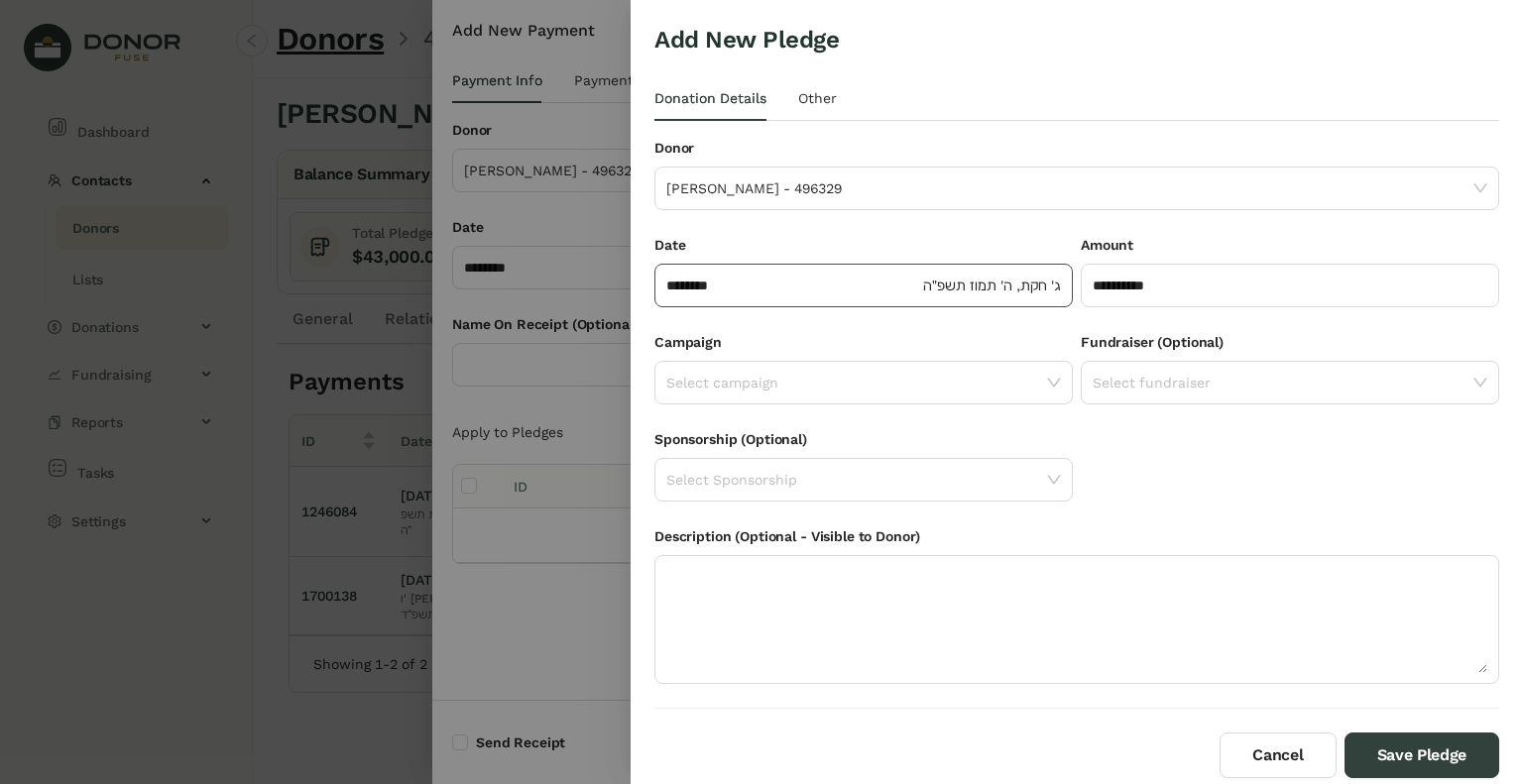 click on "ג' חקת, ה' תמוז תשפ״ה" 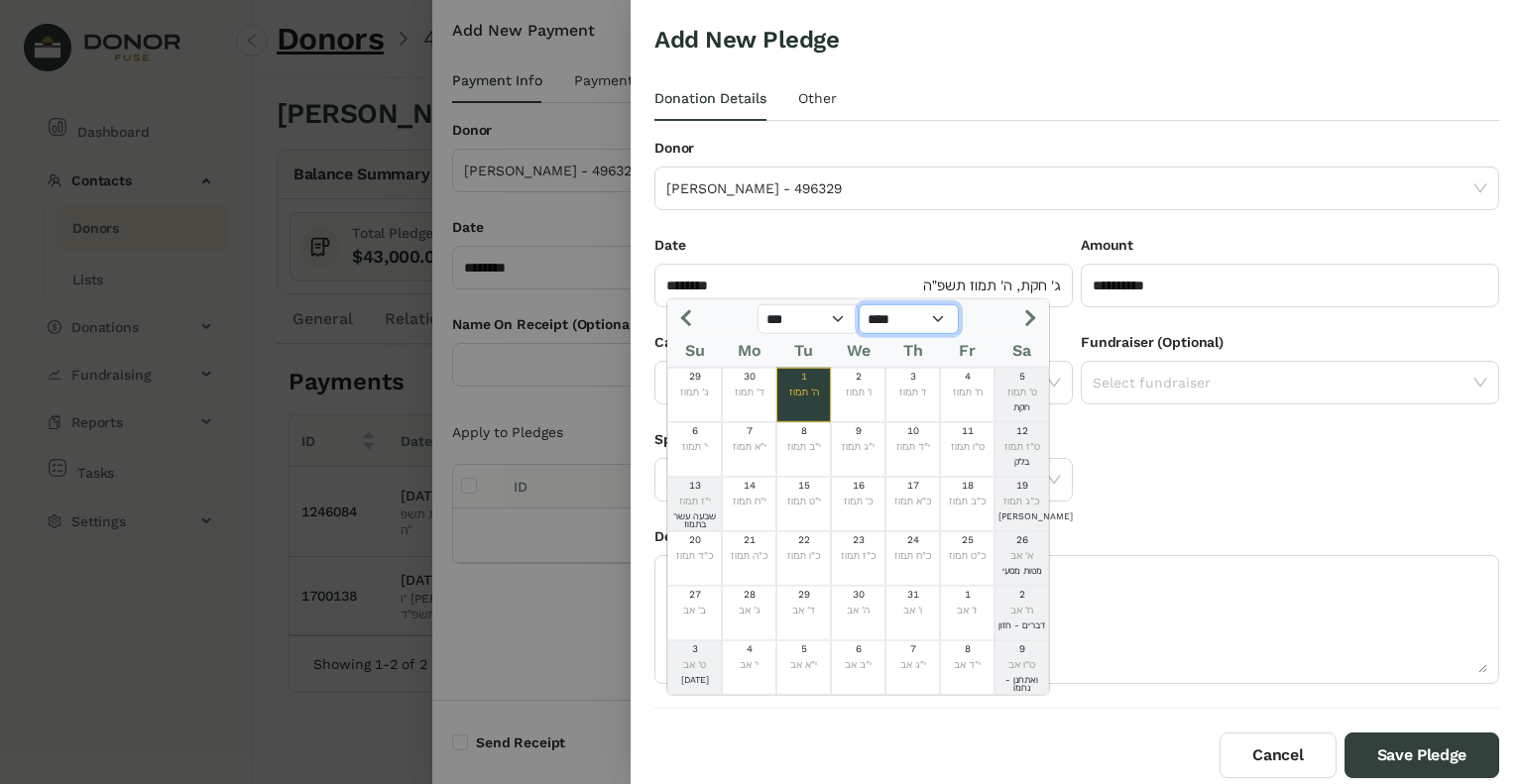 click on "**** **** **** **** **** **** **** **** **** **** **** **** **** **** **** **** **** **** **** **** ****" 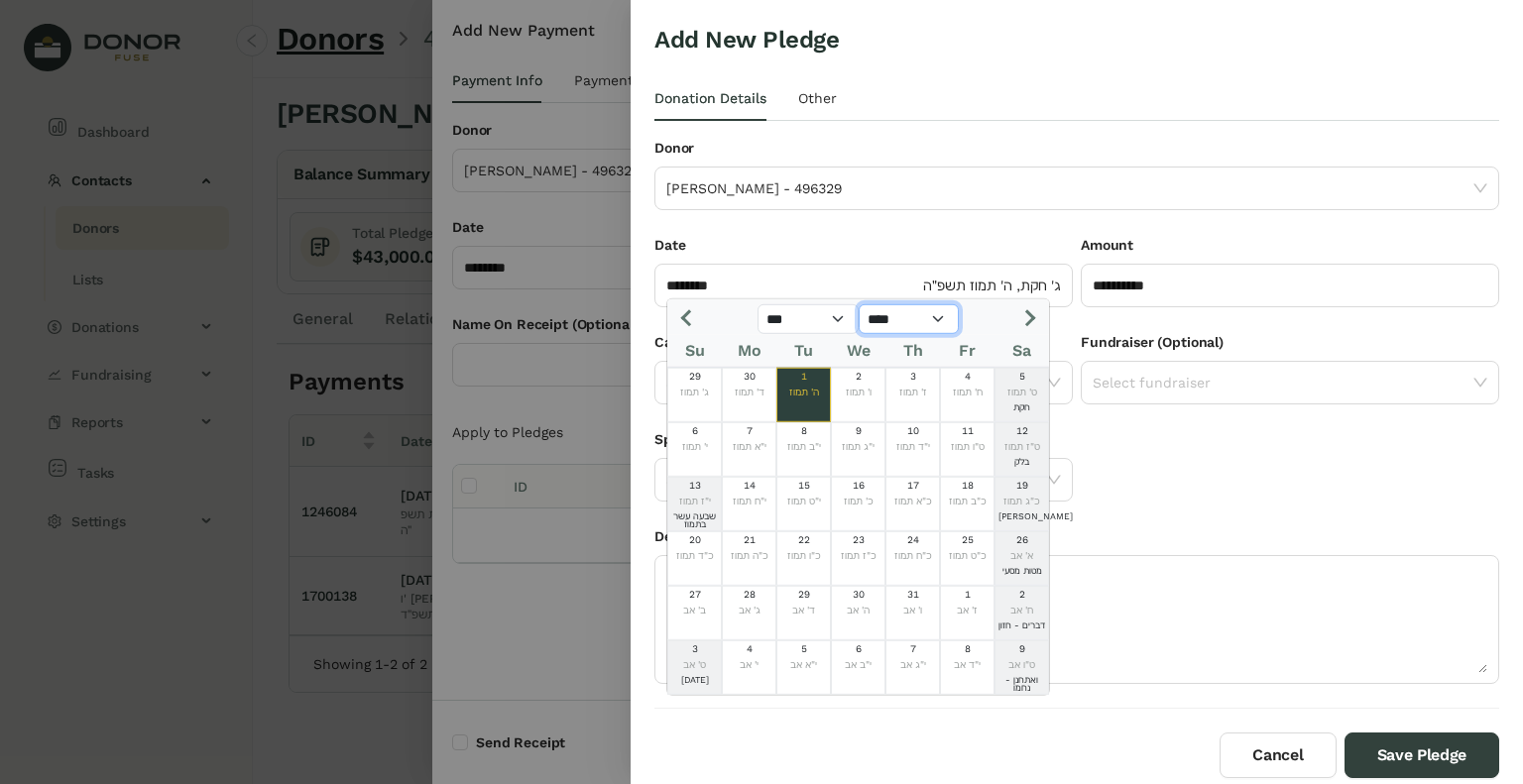select on "****" 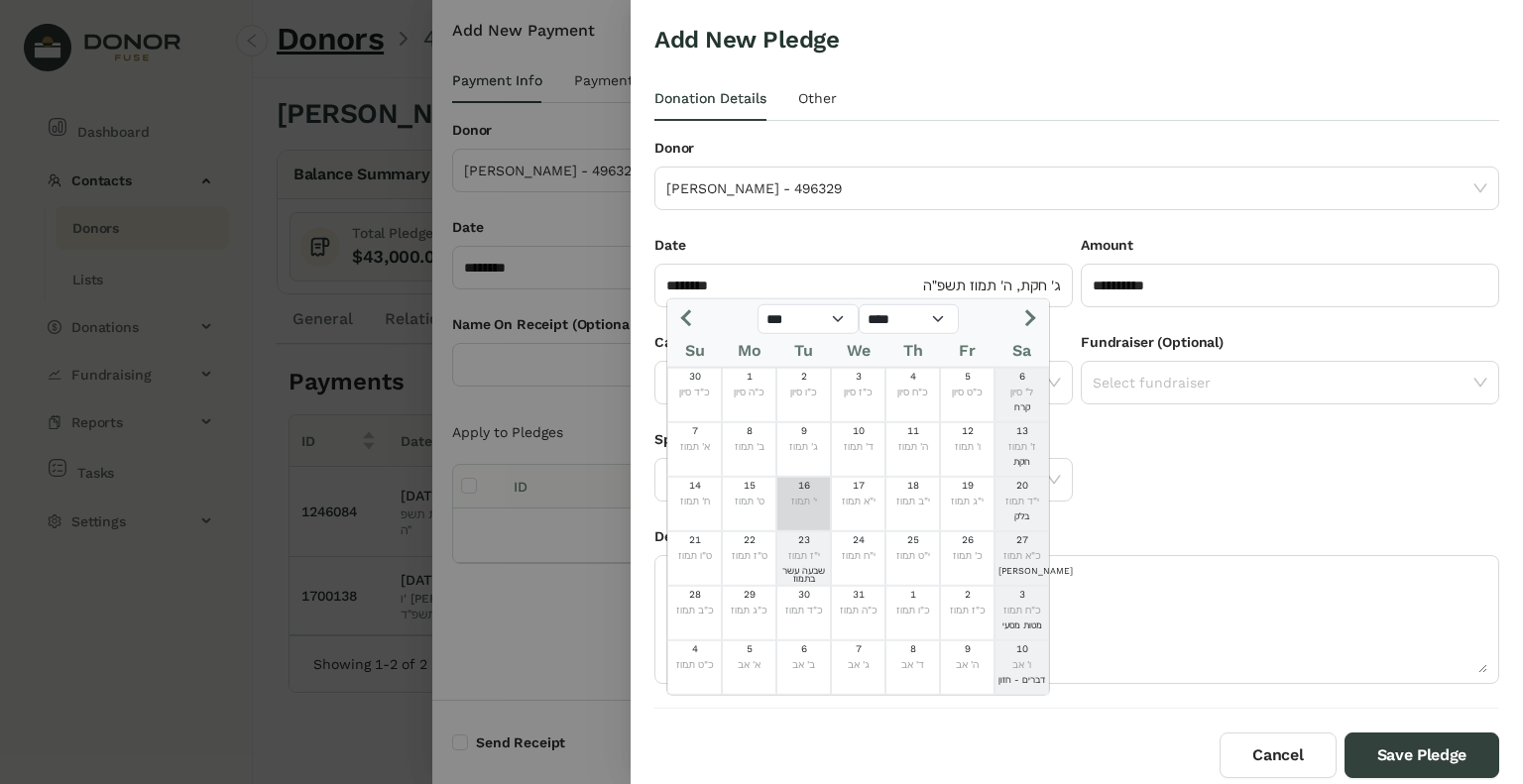 click on "16" 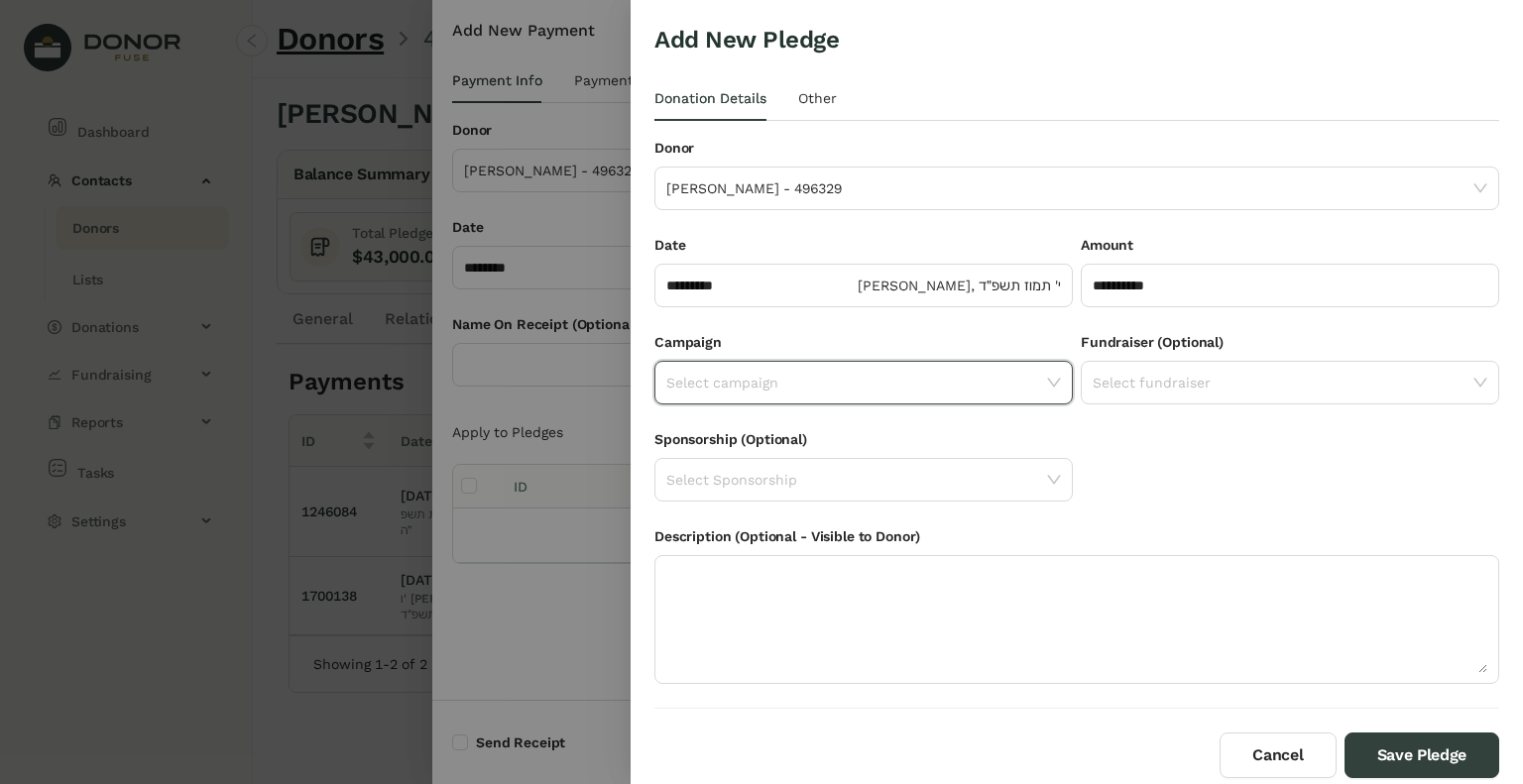 click 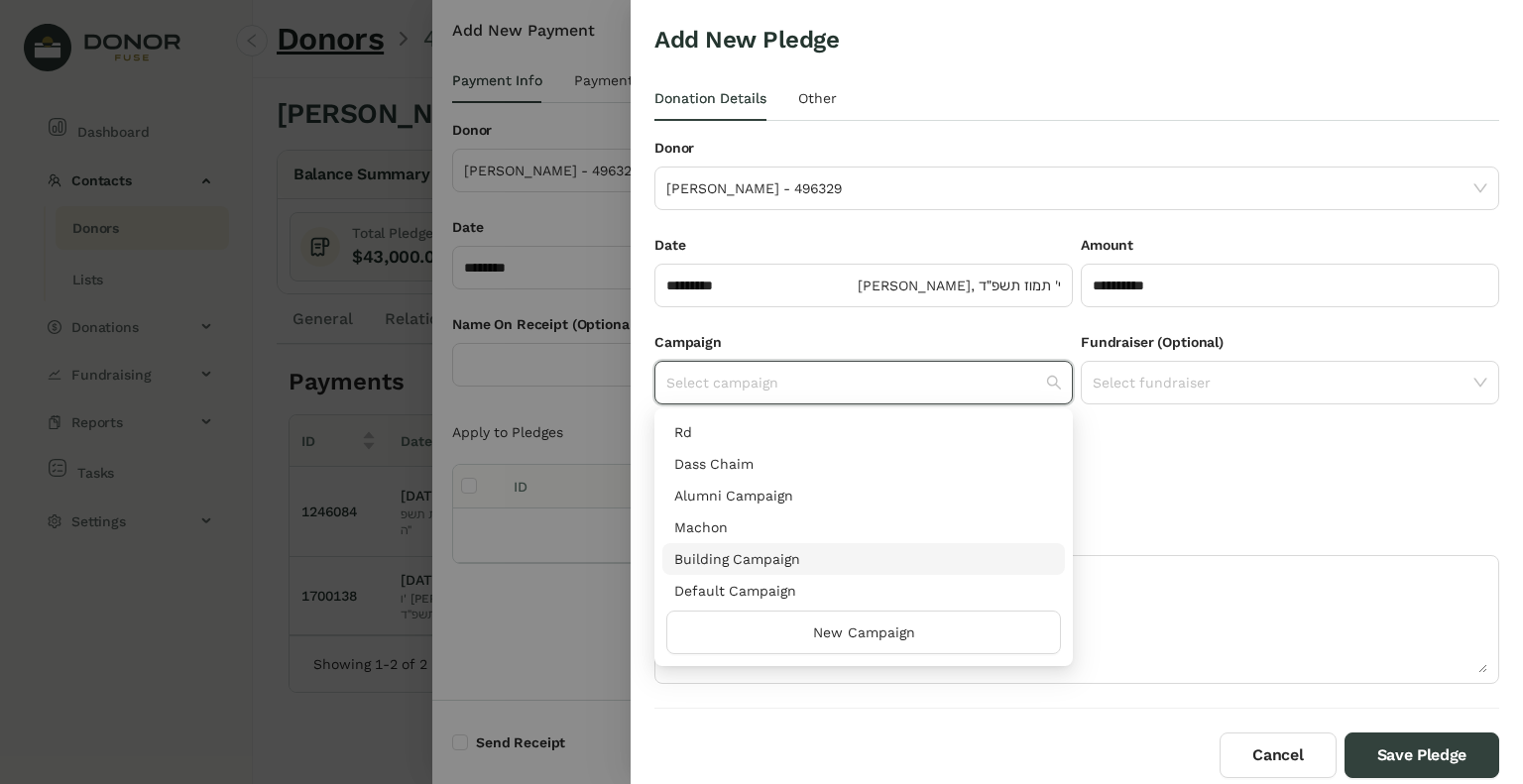 click on "Building Campaign" at bounding box center (864, 559) 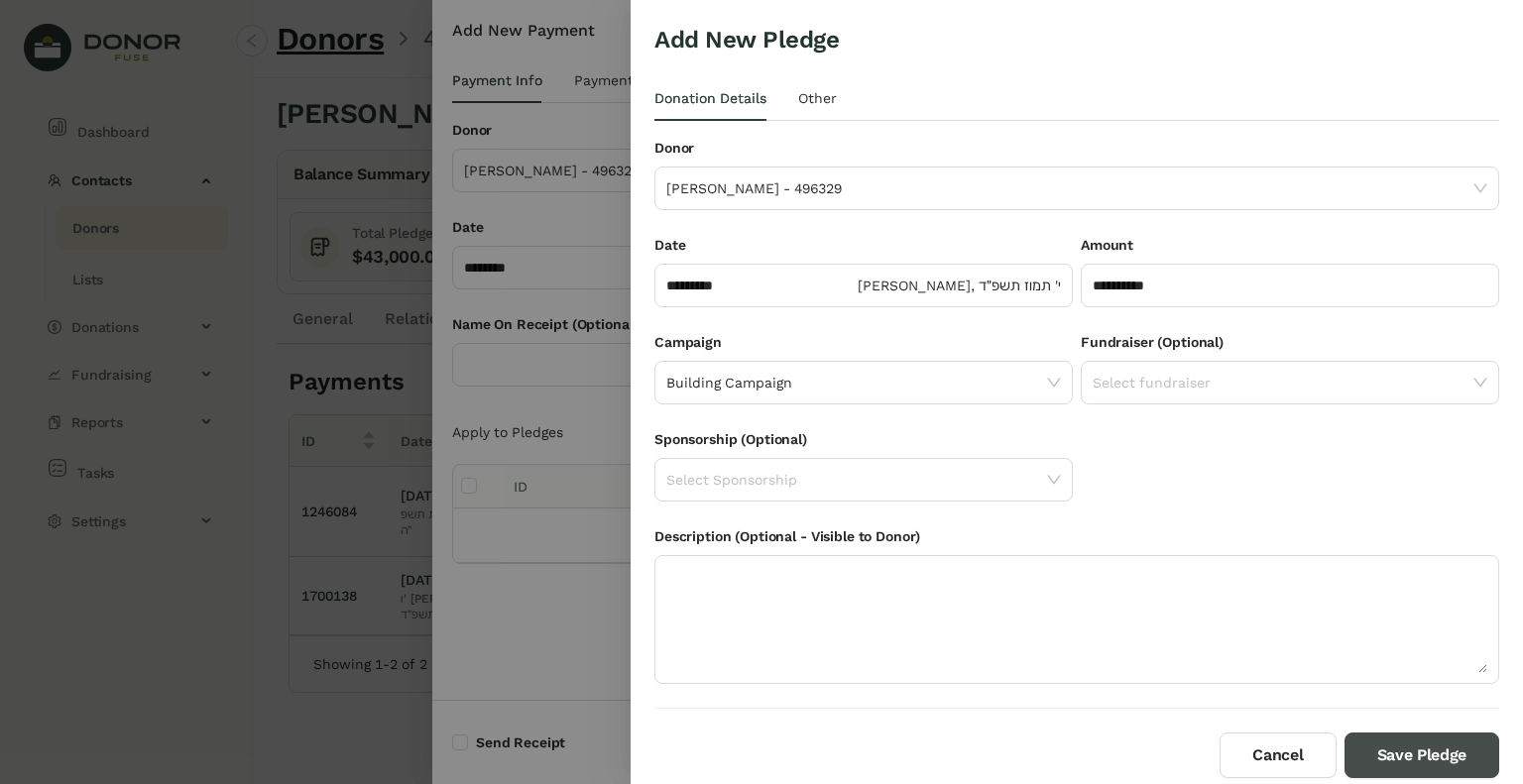 click on "Save Pledge" at bounding box center (1422, 755) 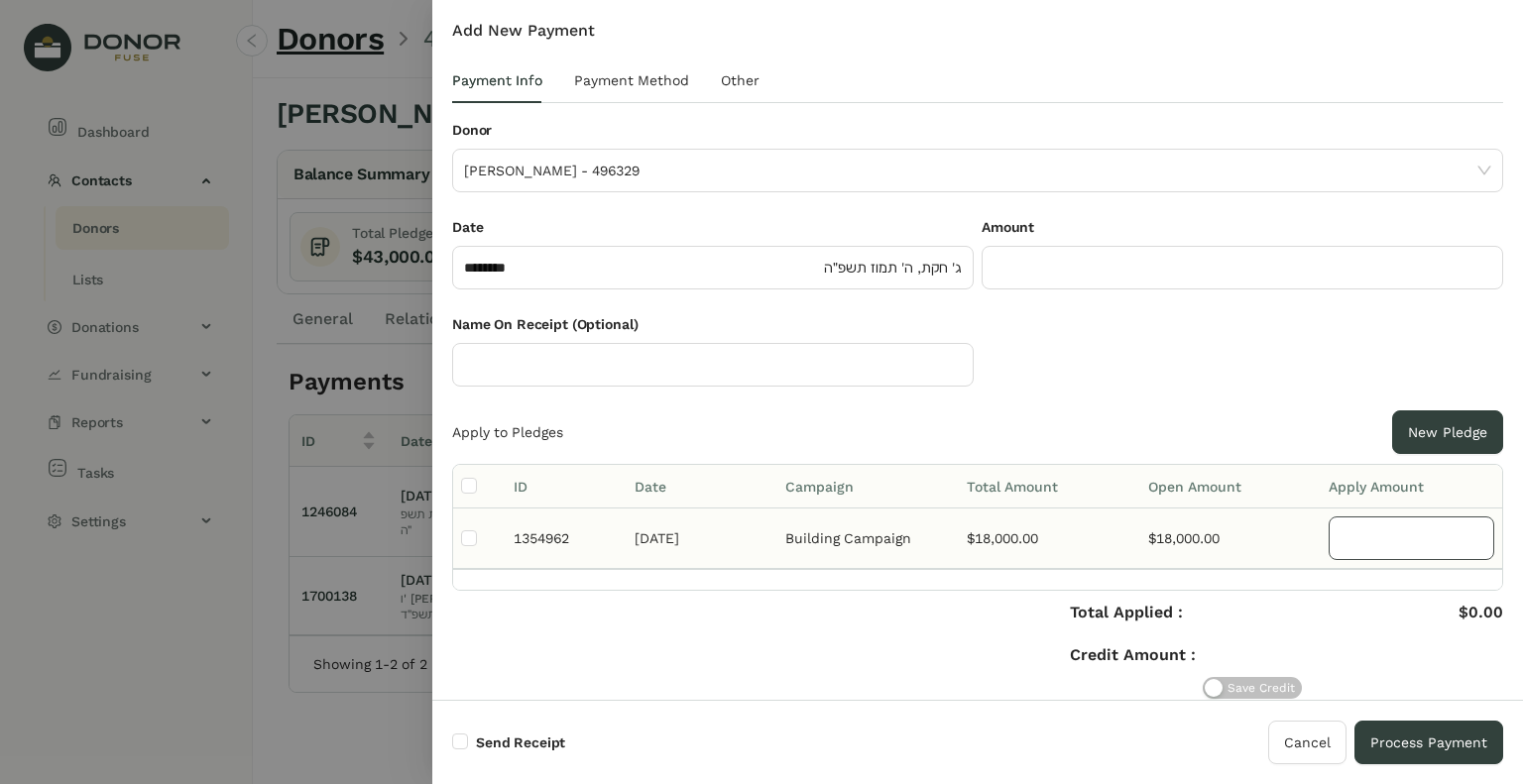 click at bounding box center (1411, 538) 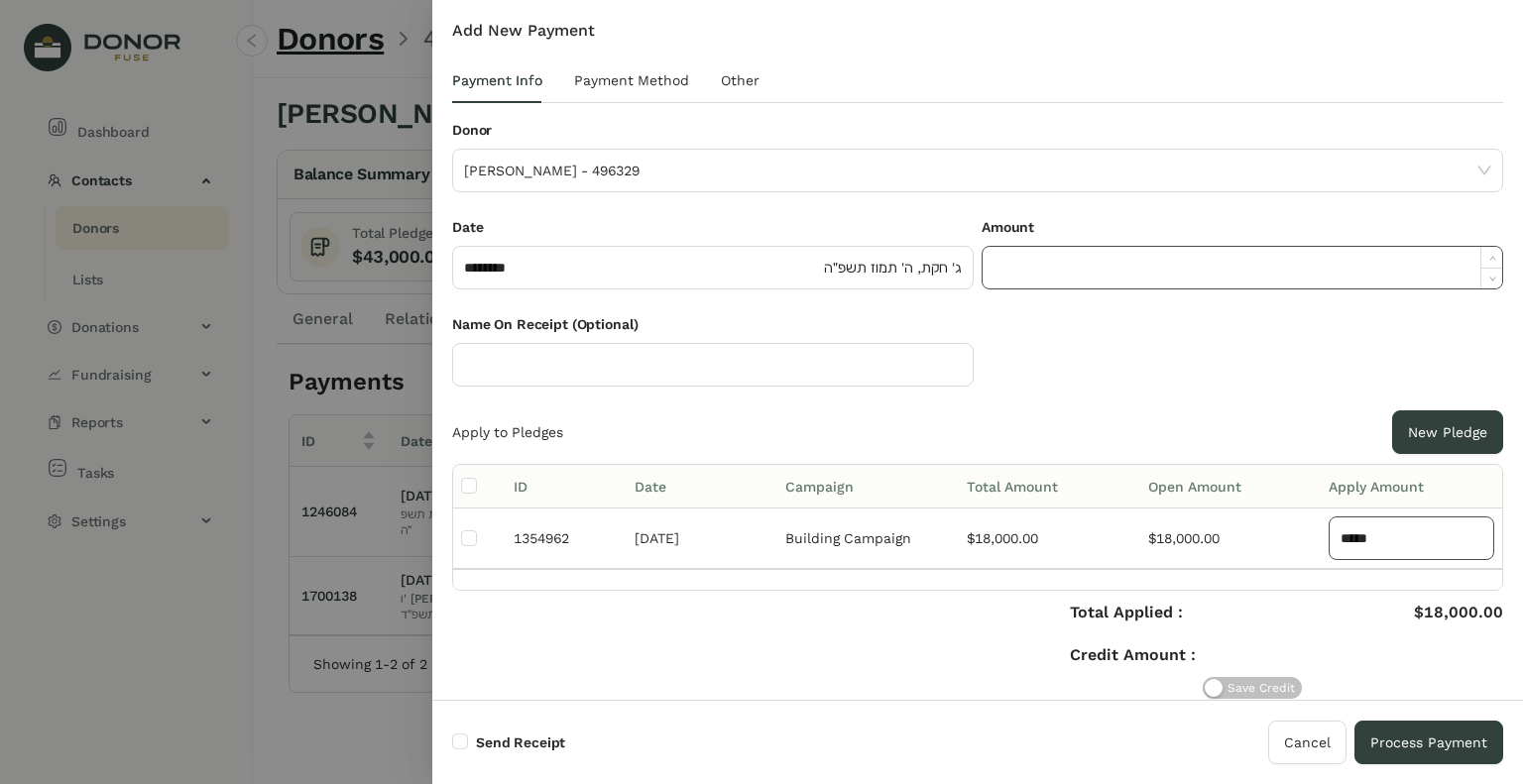 type on "*****" 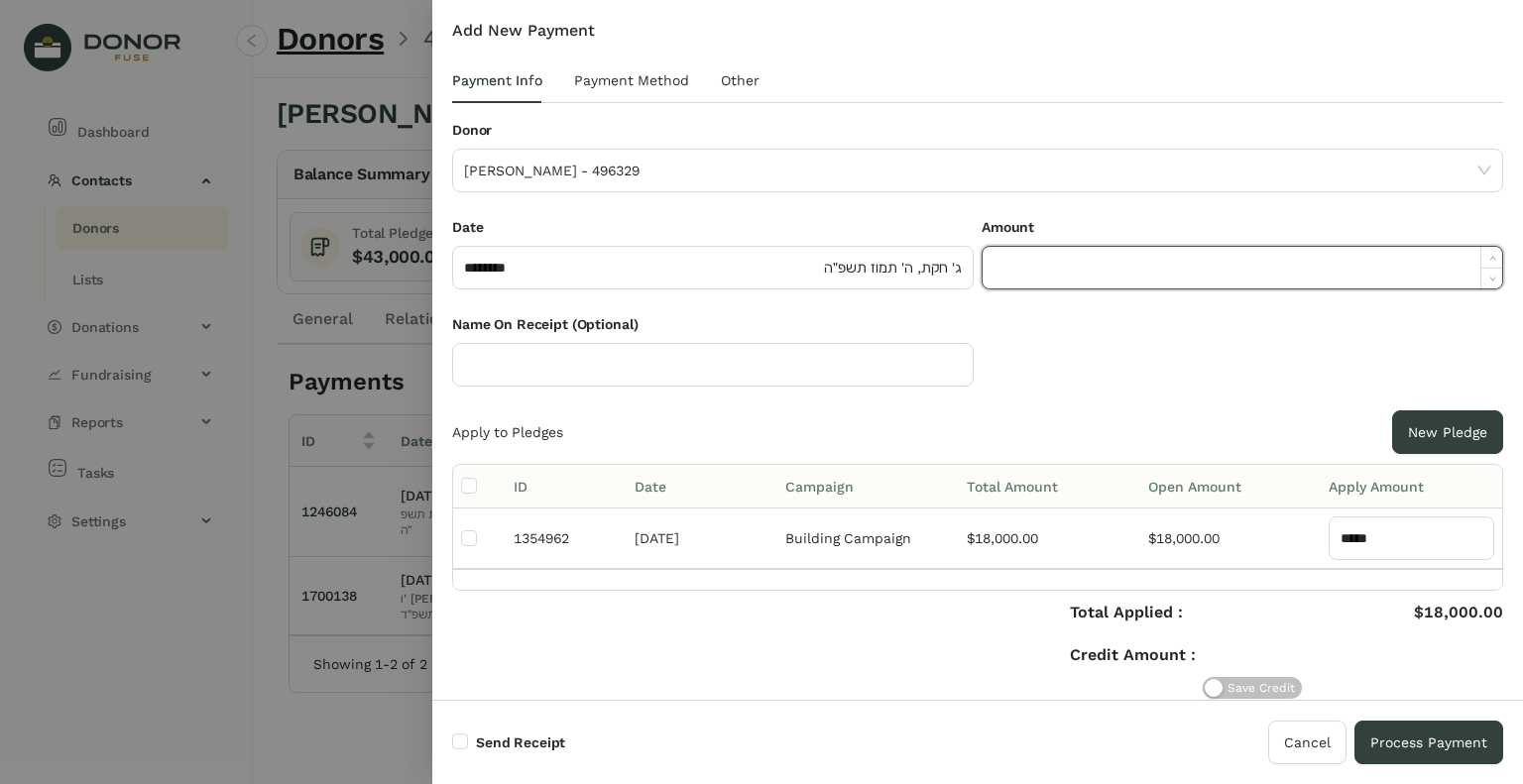 click 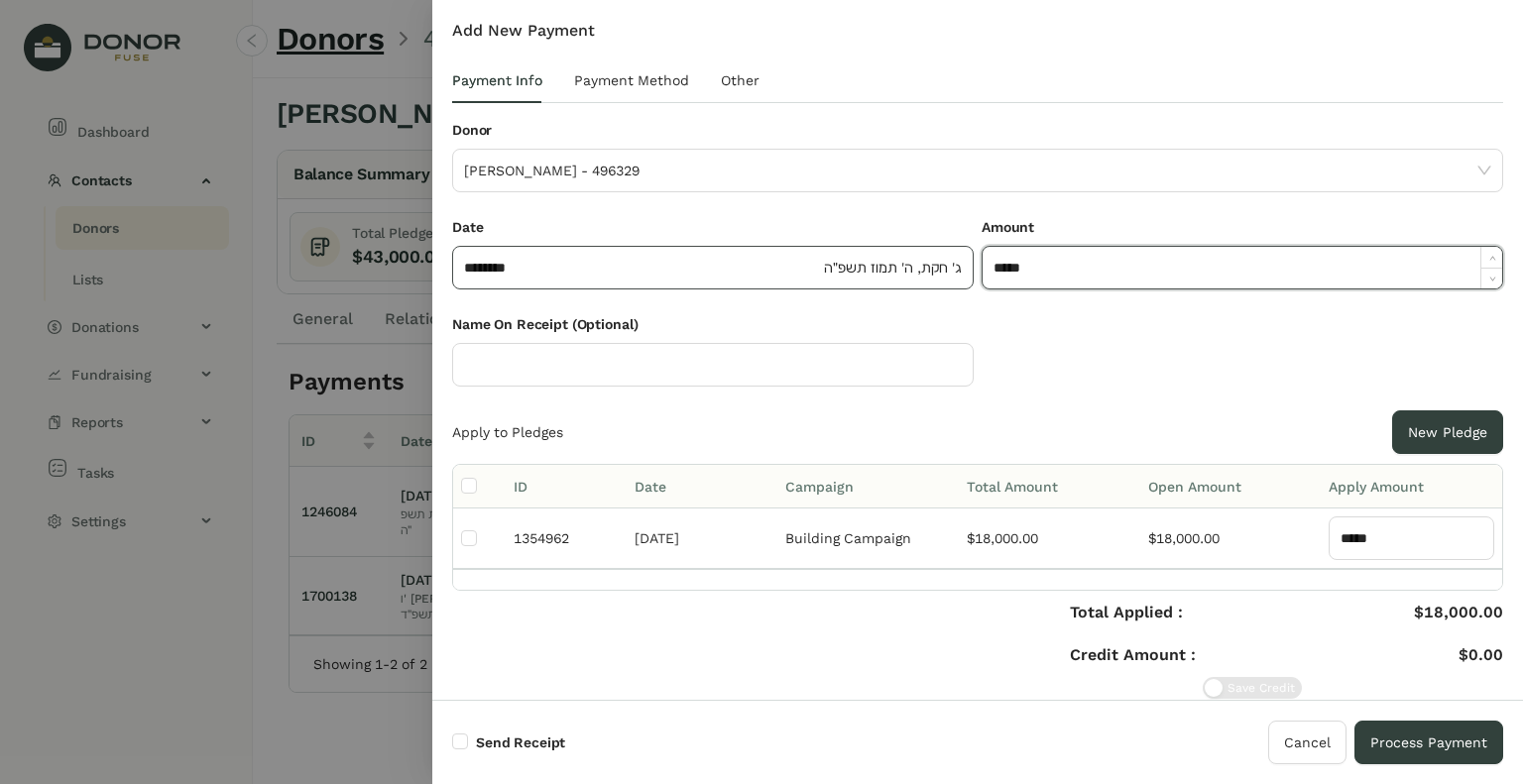 type on "**********" 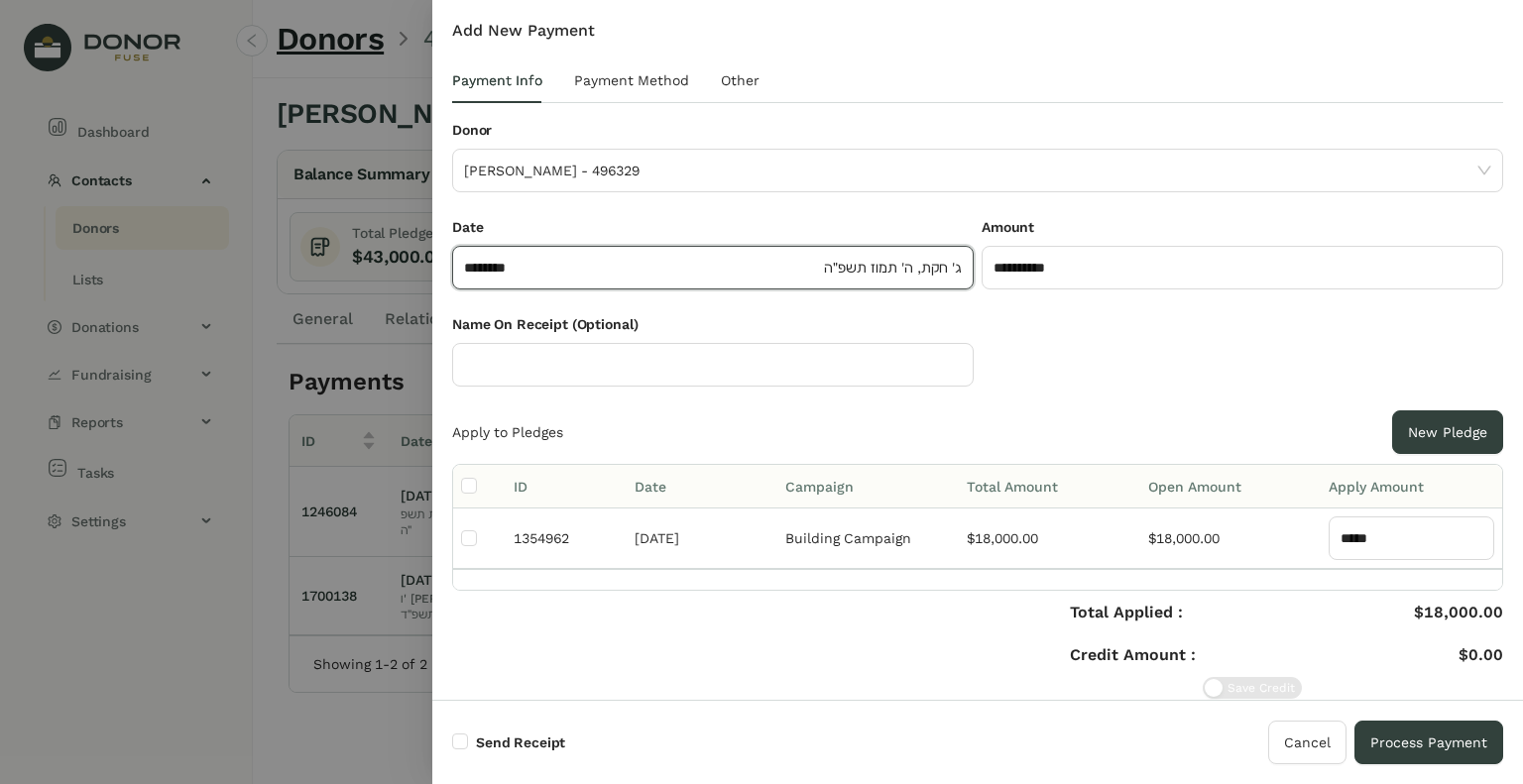 click on "********" 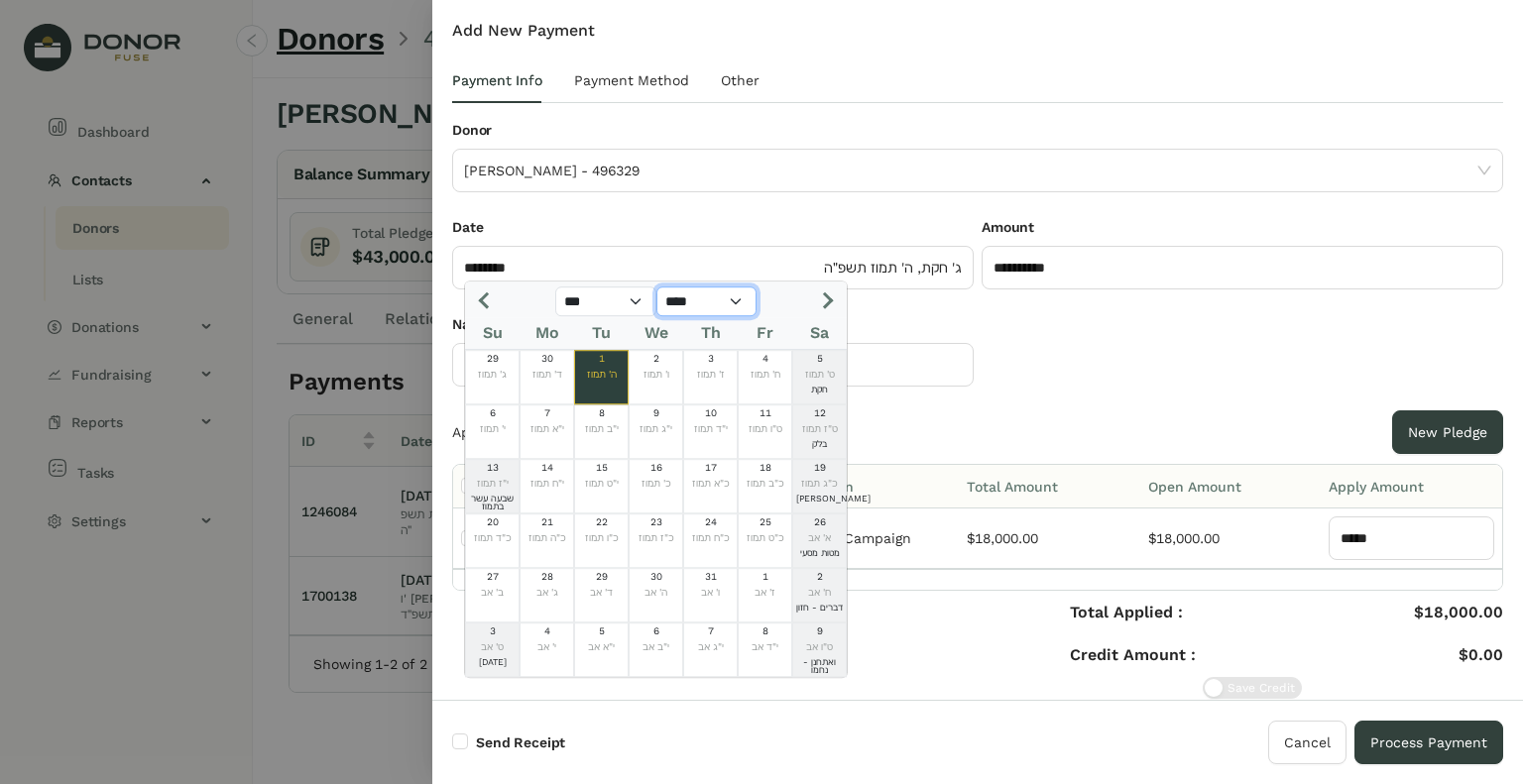 click on "**** **** **** **** **** **** **** **** **** **** **** **** **** **** **** **** **** **** **** **** ****" 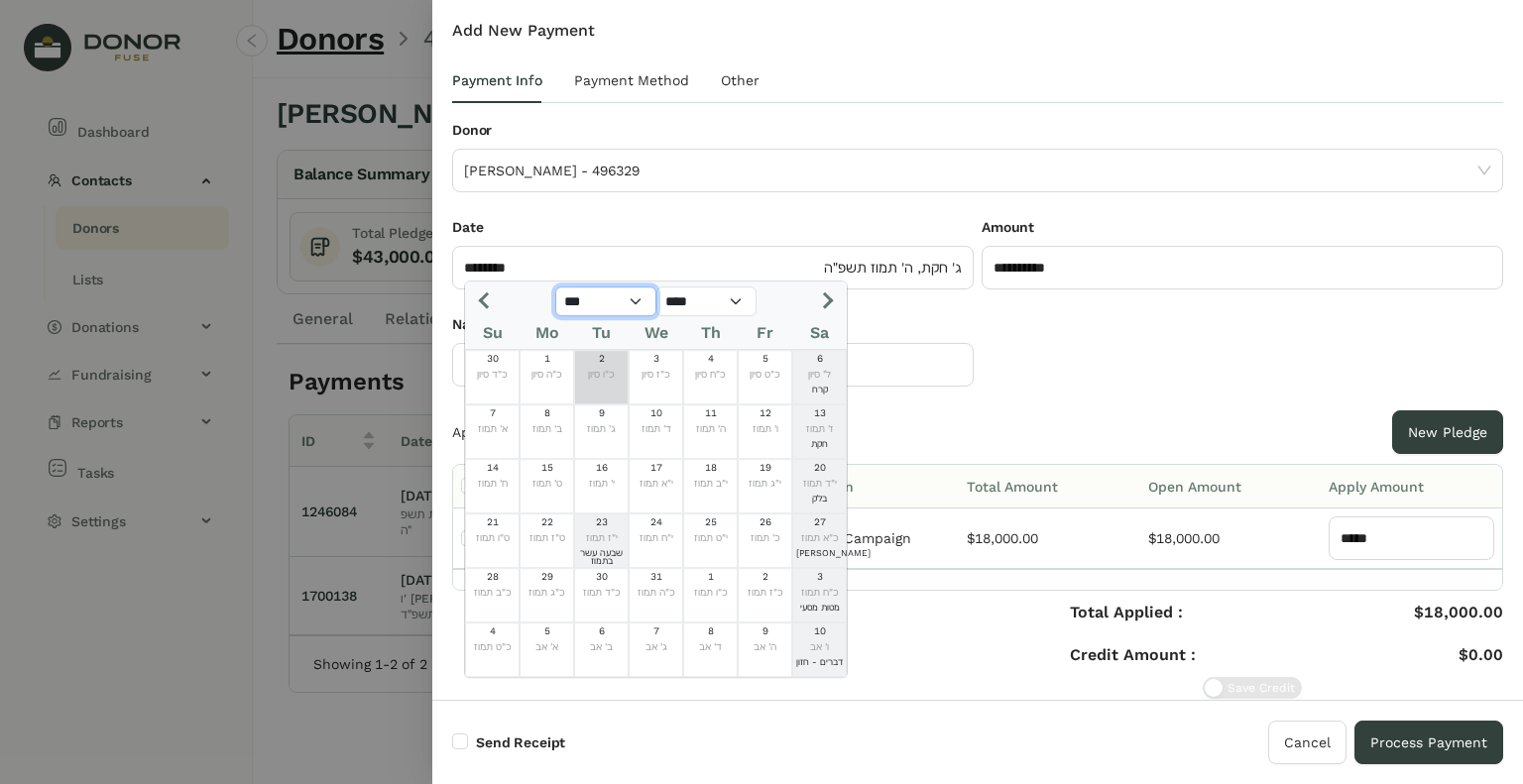 click on "*** *** *** *** *** *** *** *** *** *** *** ***" 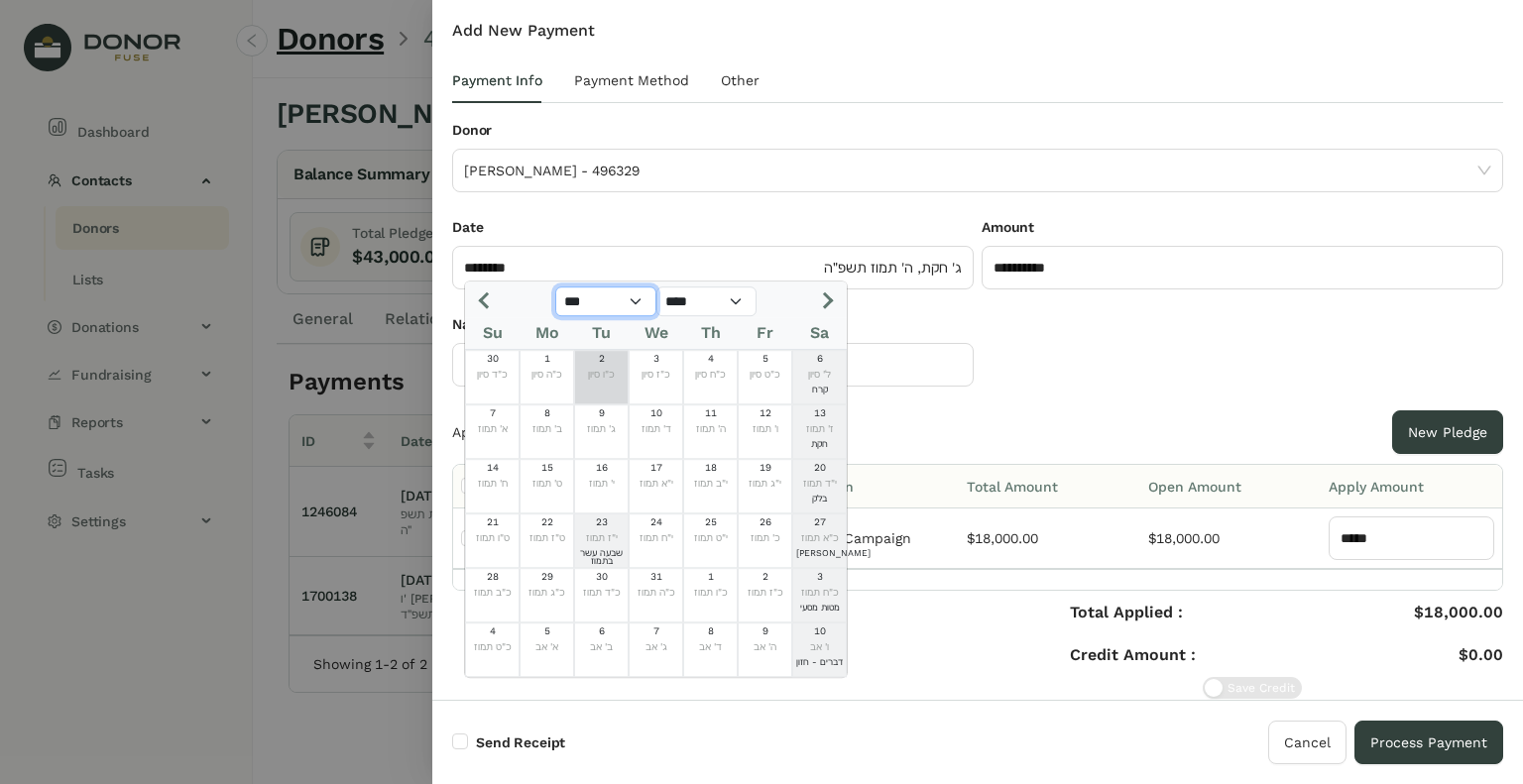 select on "*" 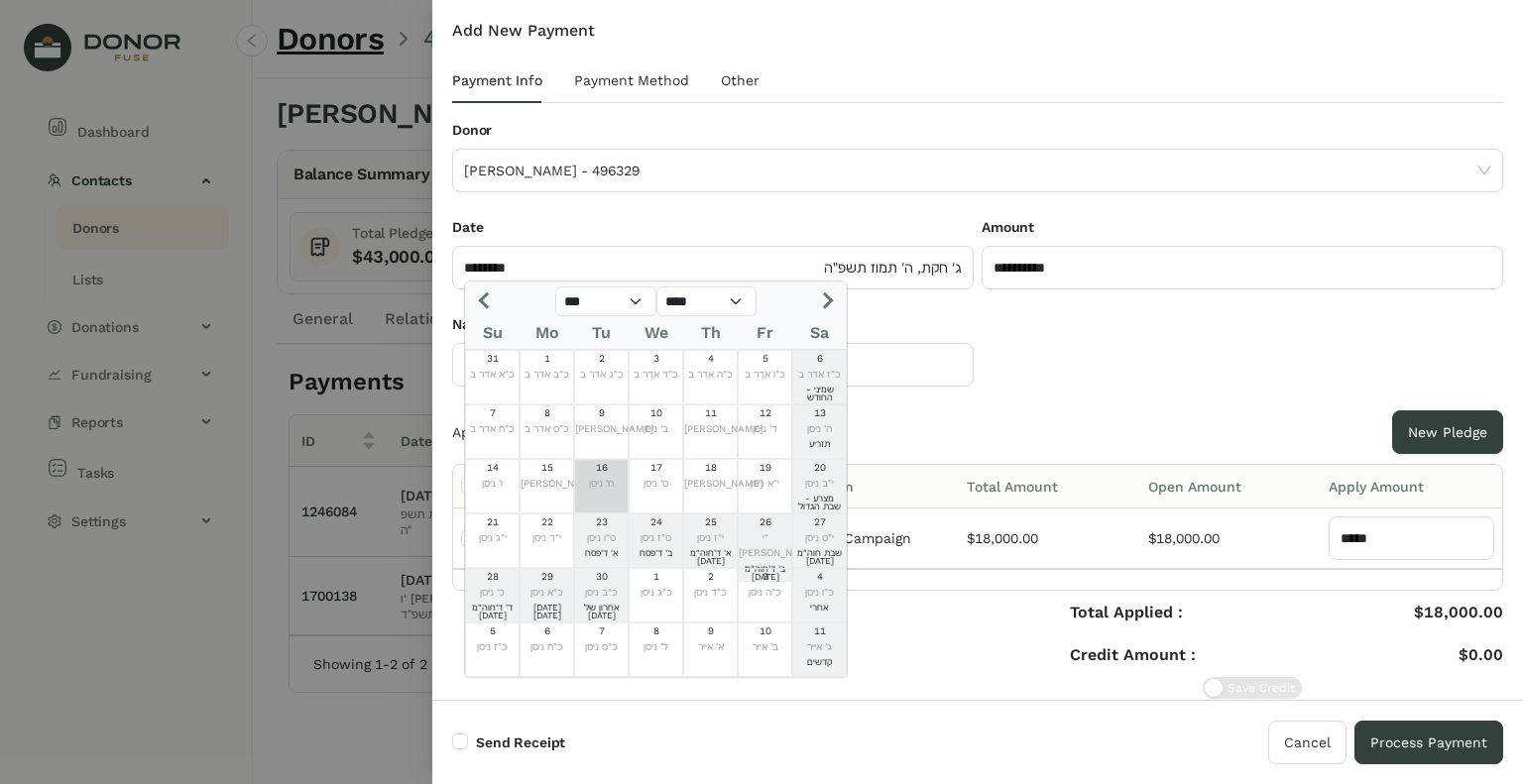 click on "ח' ניסן" 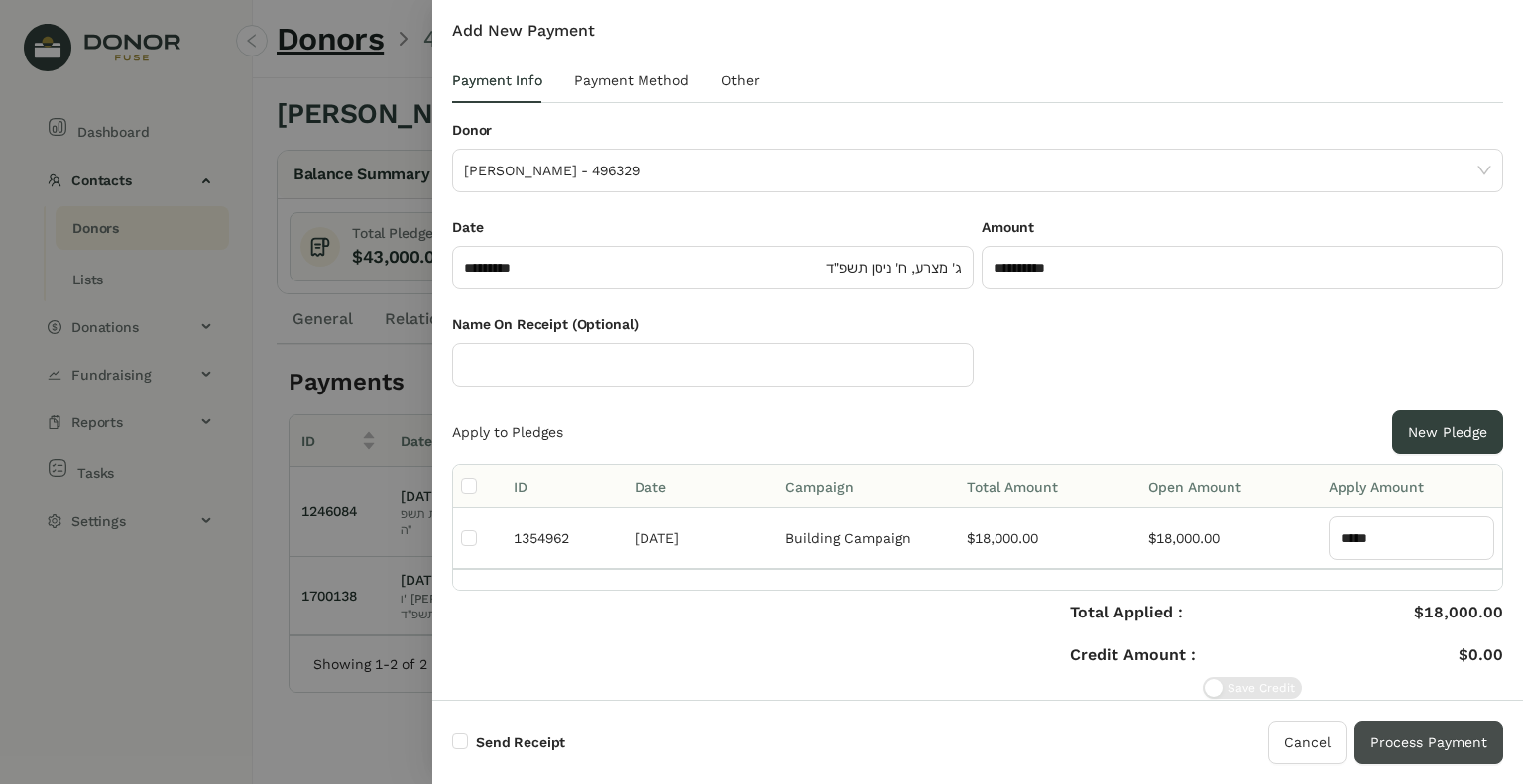 click on "Process Payment" at bounding box center [1429, 742] 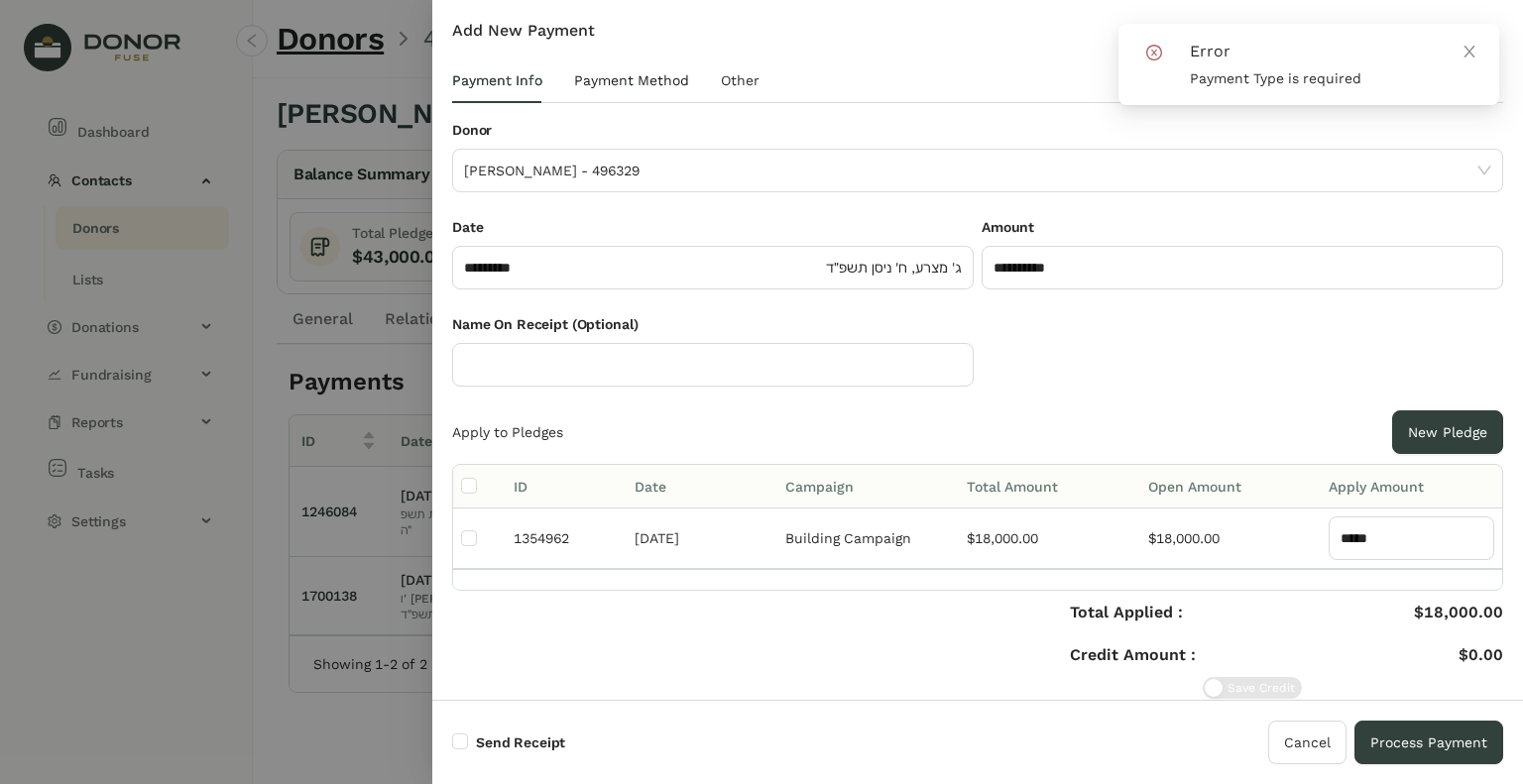 click on "Payment Method" at bounding box center [632, 80] 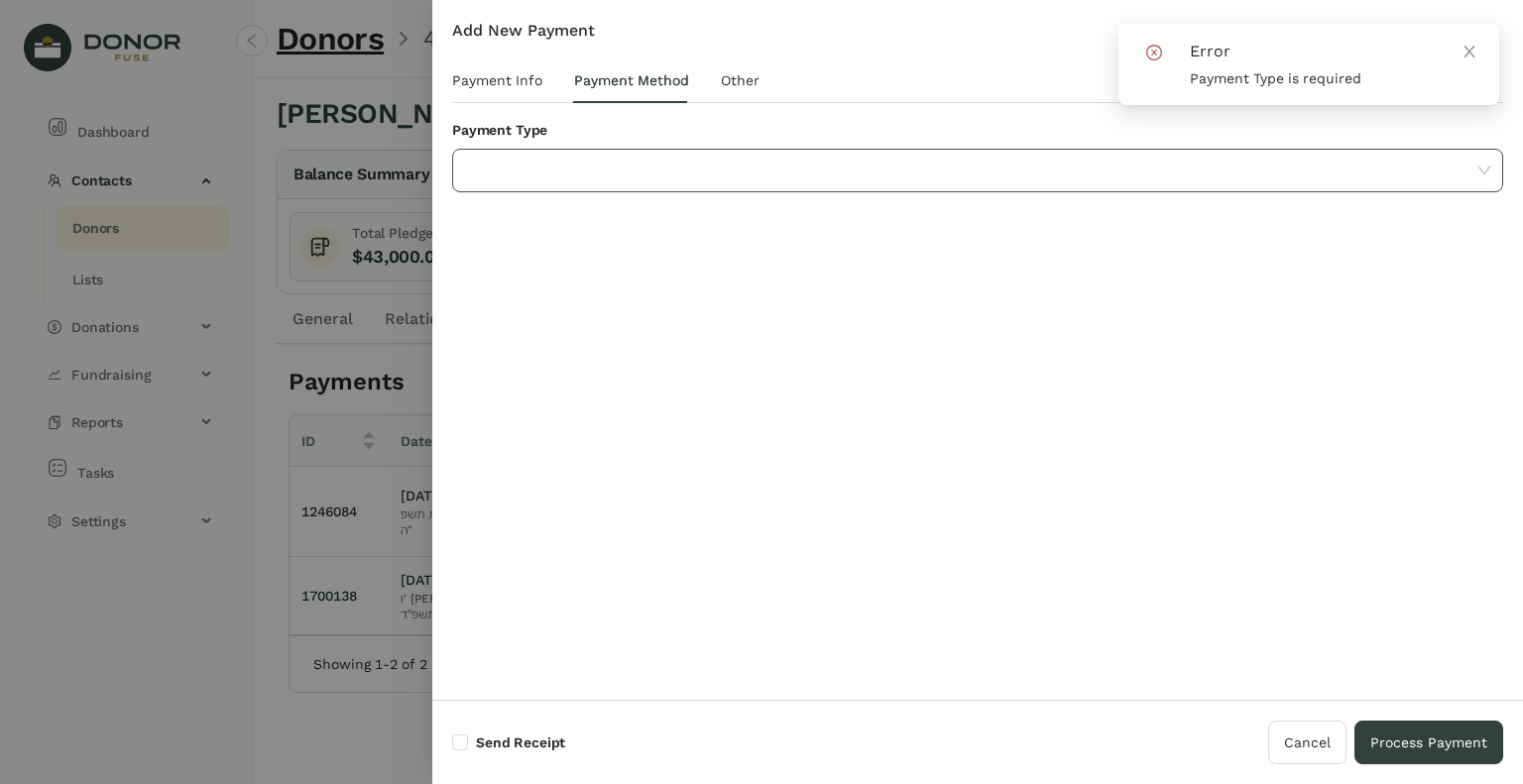 click 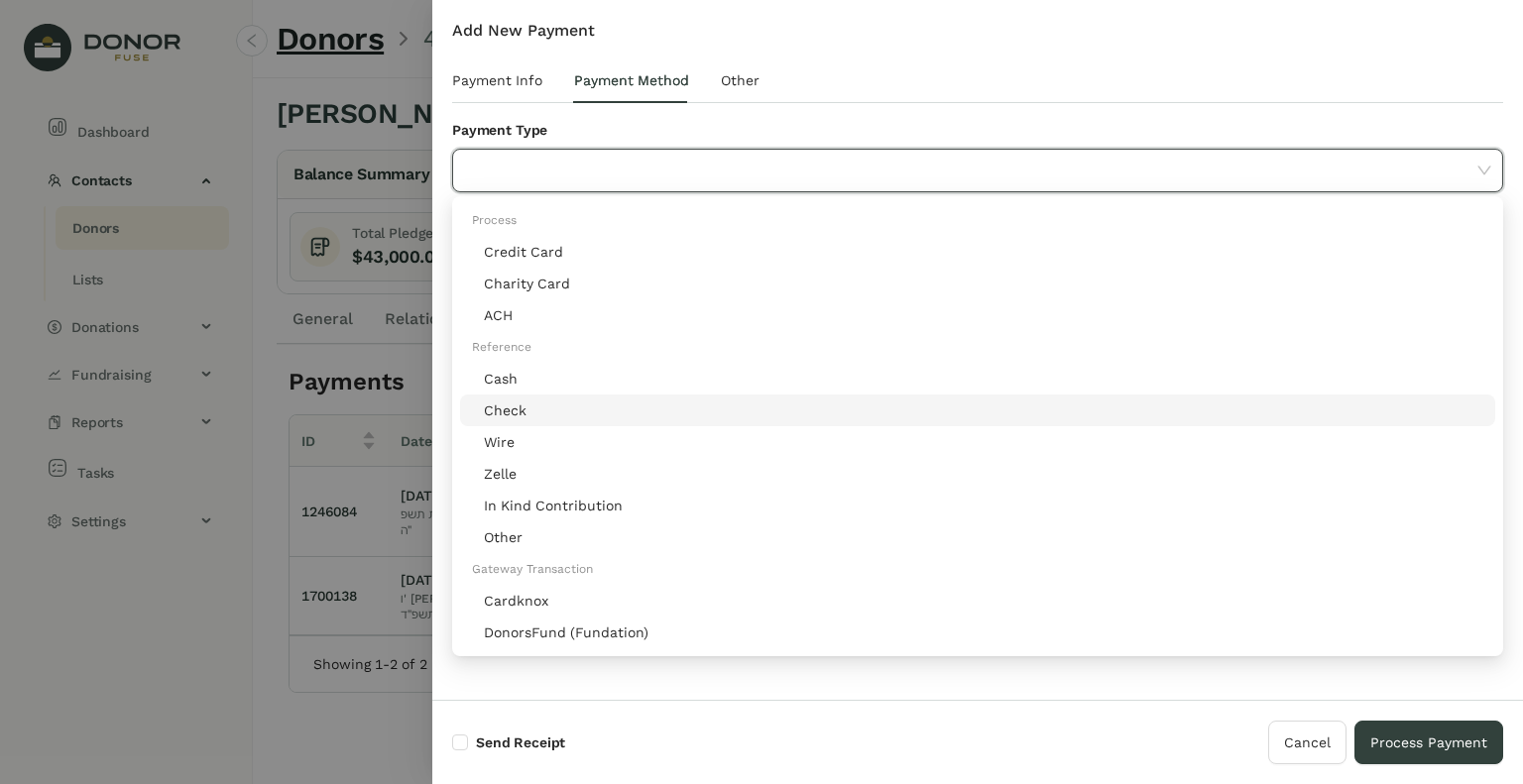 click on "Check" 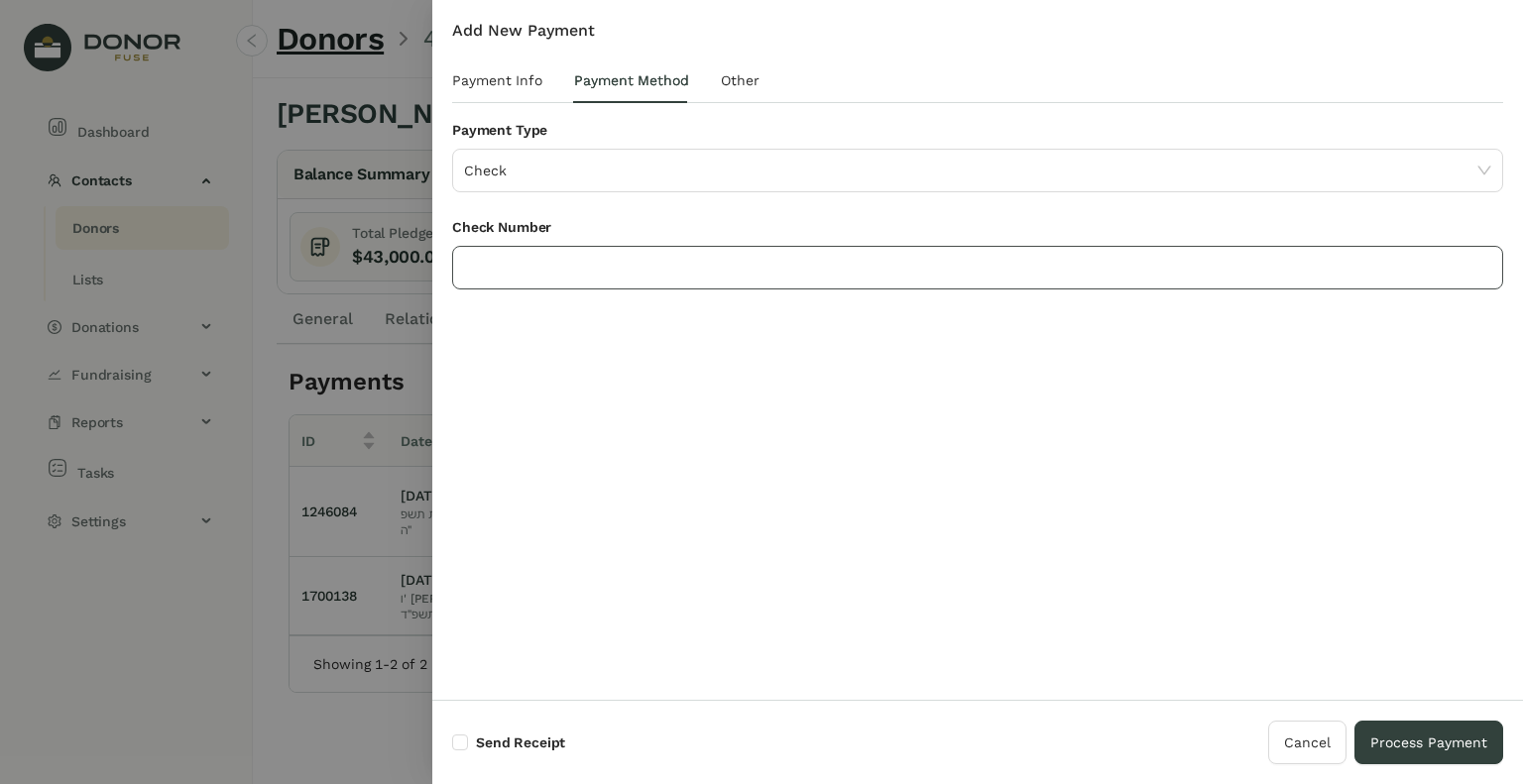 click 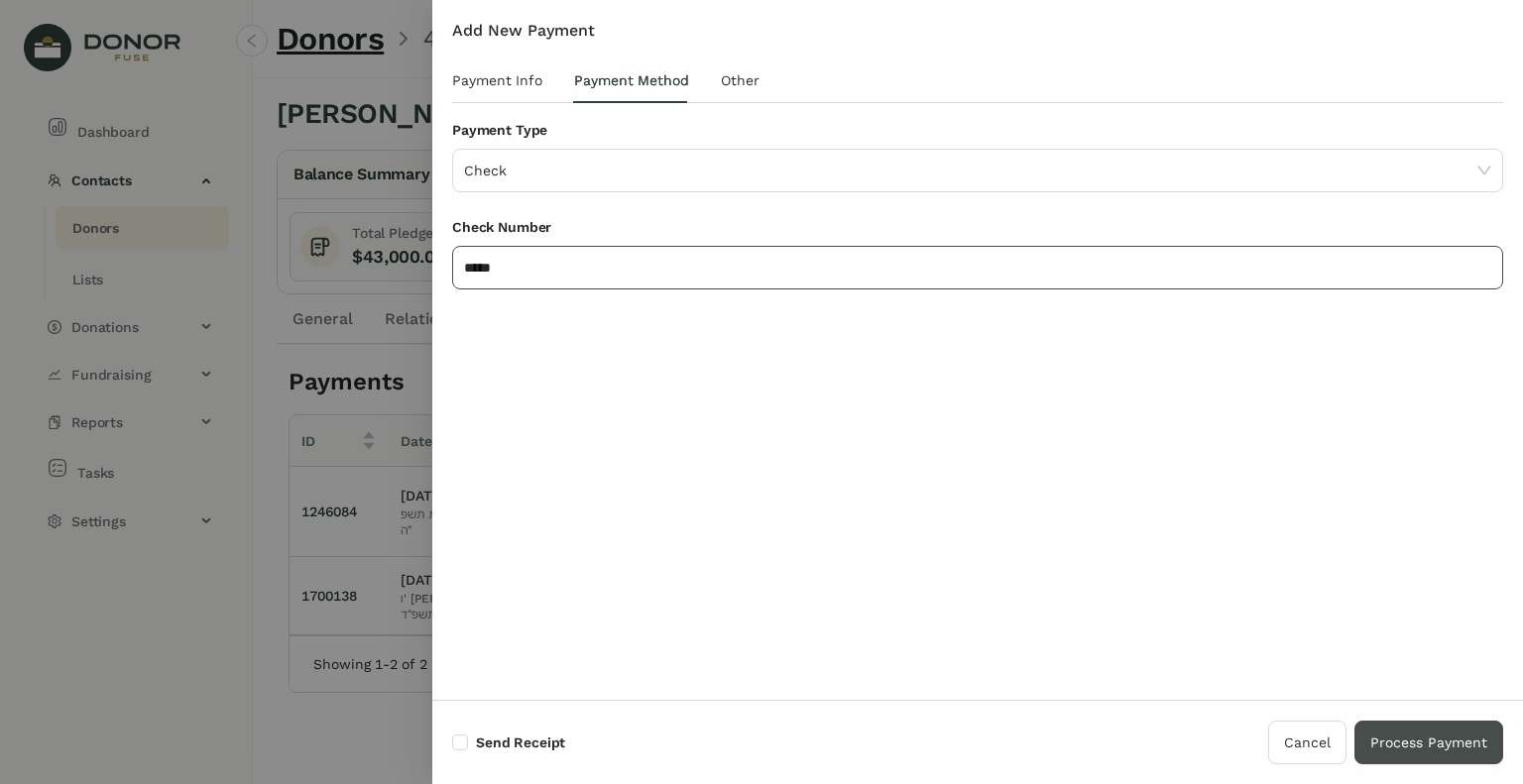 type on "*****" 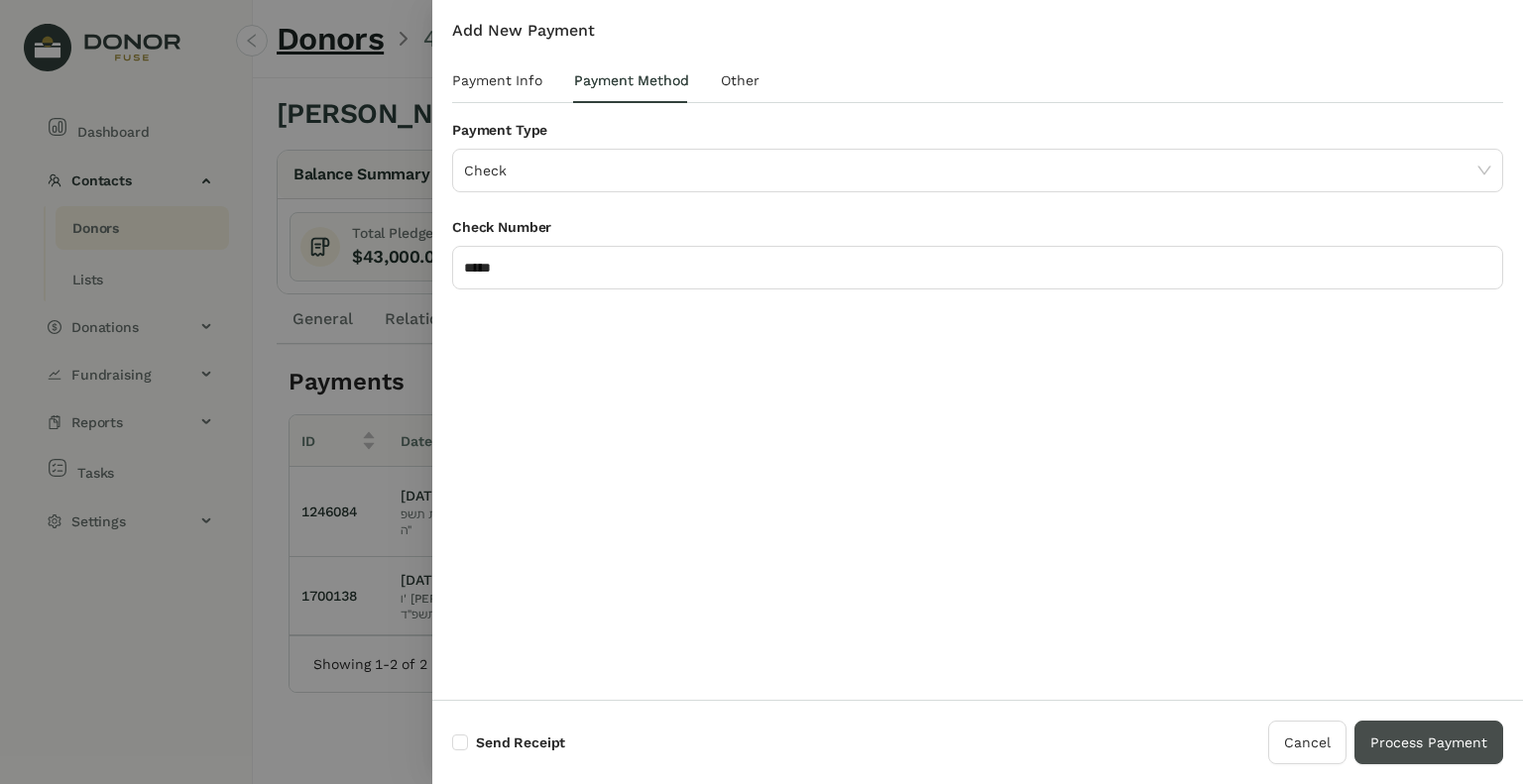 click on "Process Payment" at bounding box center [1429, 742] 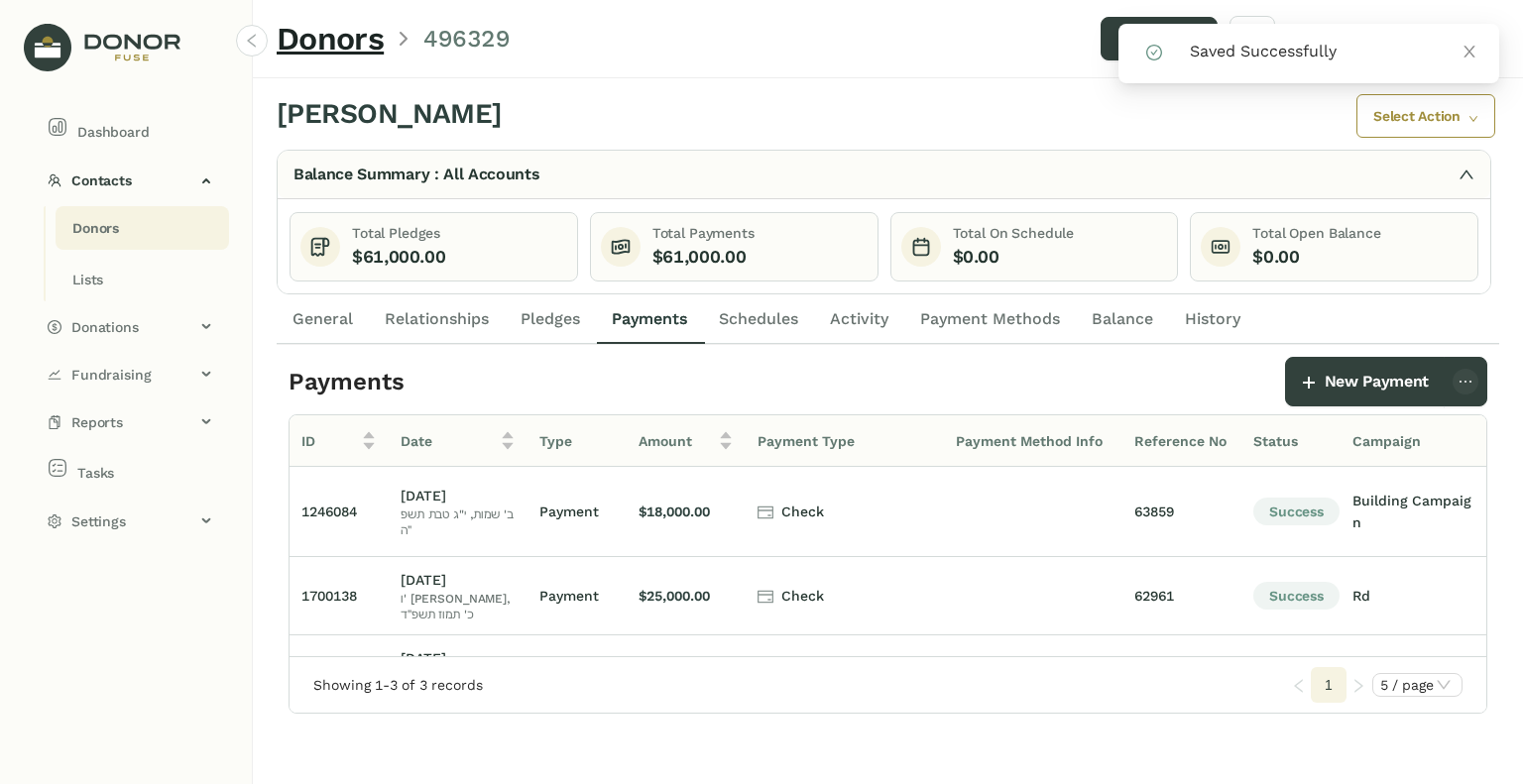 click on "Rabbi [PERSON_NAME]  Select Action  Balance Summary : All Accounts Total Pledges    $61,000.00    Total Payments    $61,000.00    Total On Schedule    $0.00    Total Open Balance    $0.00    Totals By Campaign Pledges Created with Highcharts 11.4.8 Chart title [DOMAIN_NAME] General Relationships Pledges Payments Schedules  Activity  Payment Methods Balance History Payments     New Payment  ID Date Type Amount Payment Type Payment Method Info Reference No Status Campaign Fundraiser Multi Donor 1246084  [DATE]   ב' שמות, י"ג טבת תשפ״ה Payment $18,000.00  Check 63859 Success Building Campaign [PERSON_NAME] 1700138  [DATE]   ו' פינחס, כ' תמוז תשפ״ד Payment $25,000.00  Check 62961 Success Rd 1700140  [DATE]   ג' מצרע, ח' ניסן תשפ״ד Payment $18,000.00  Check 62635 Success Building Campaign  Showing 1-3 of 3 records  1 5 / page" 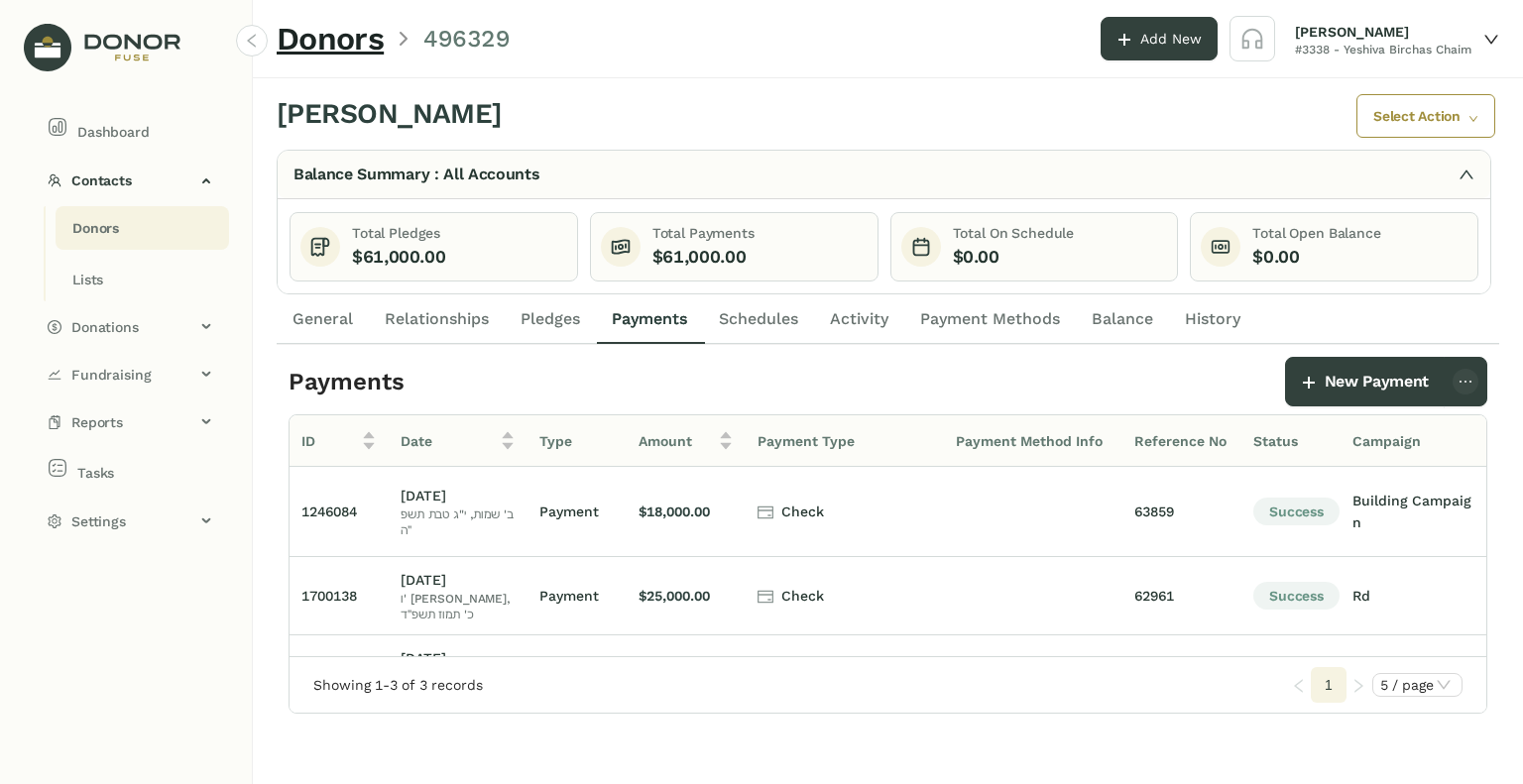 scroll, scrollTop: 18, scrollLeft: 0, axis: vertical 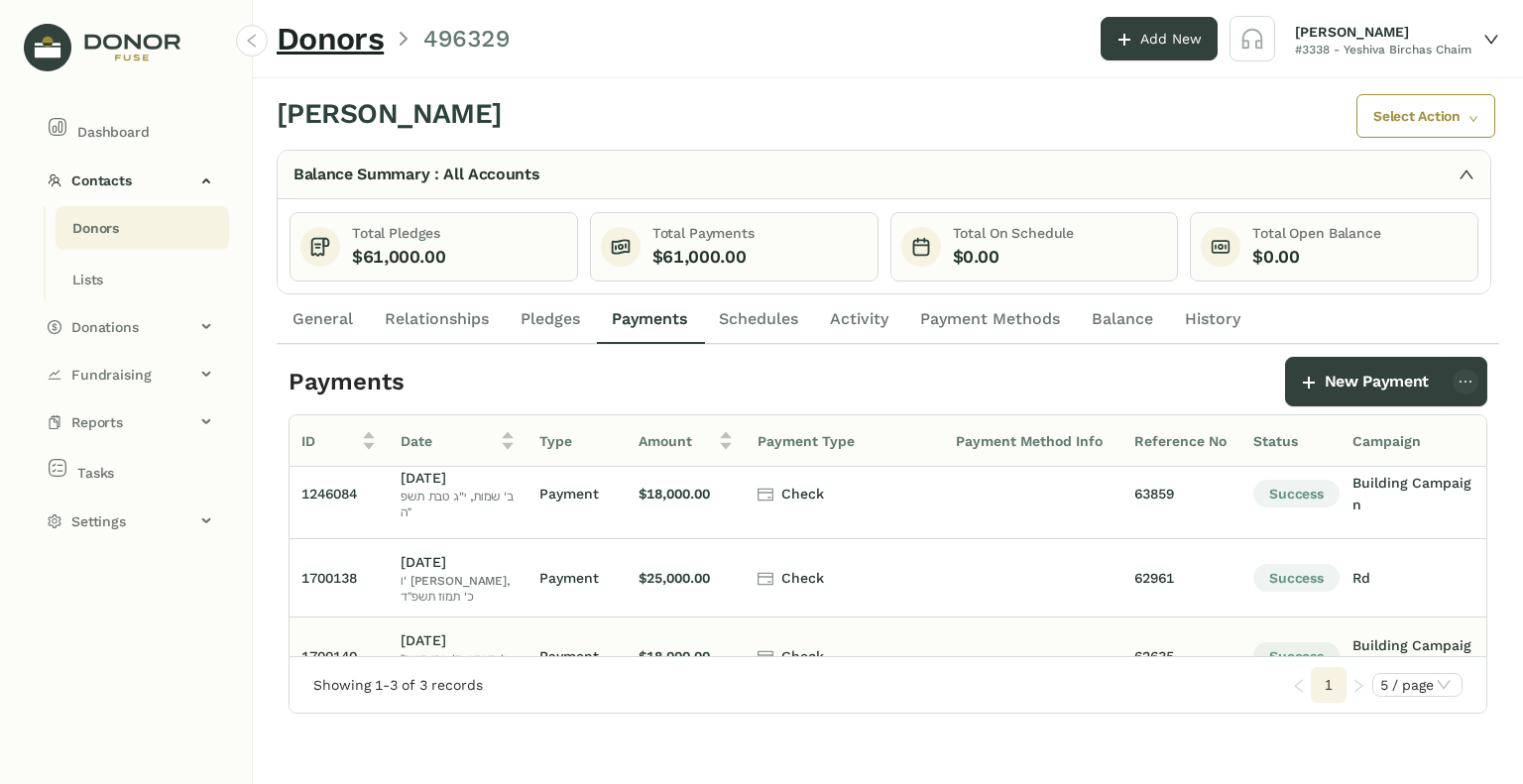 click on "$18,000.00" 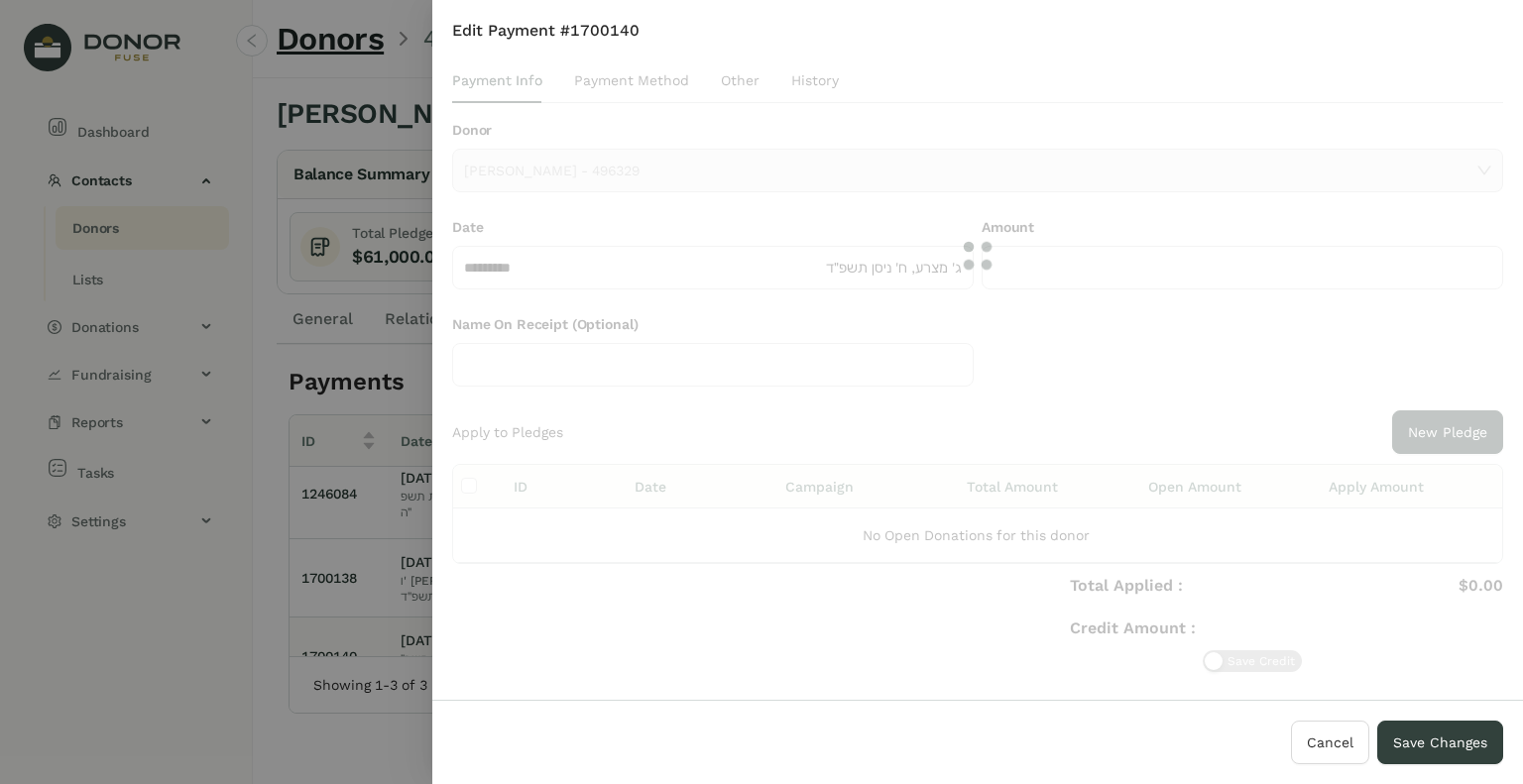 type on "**********" 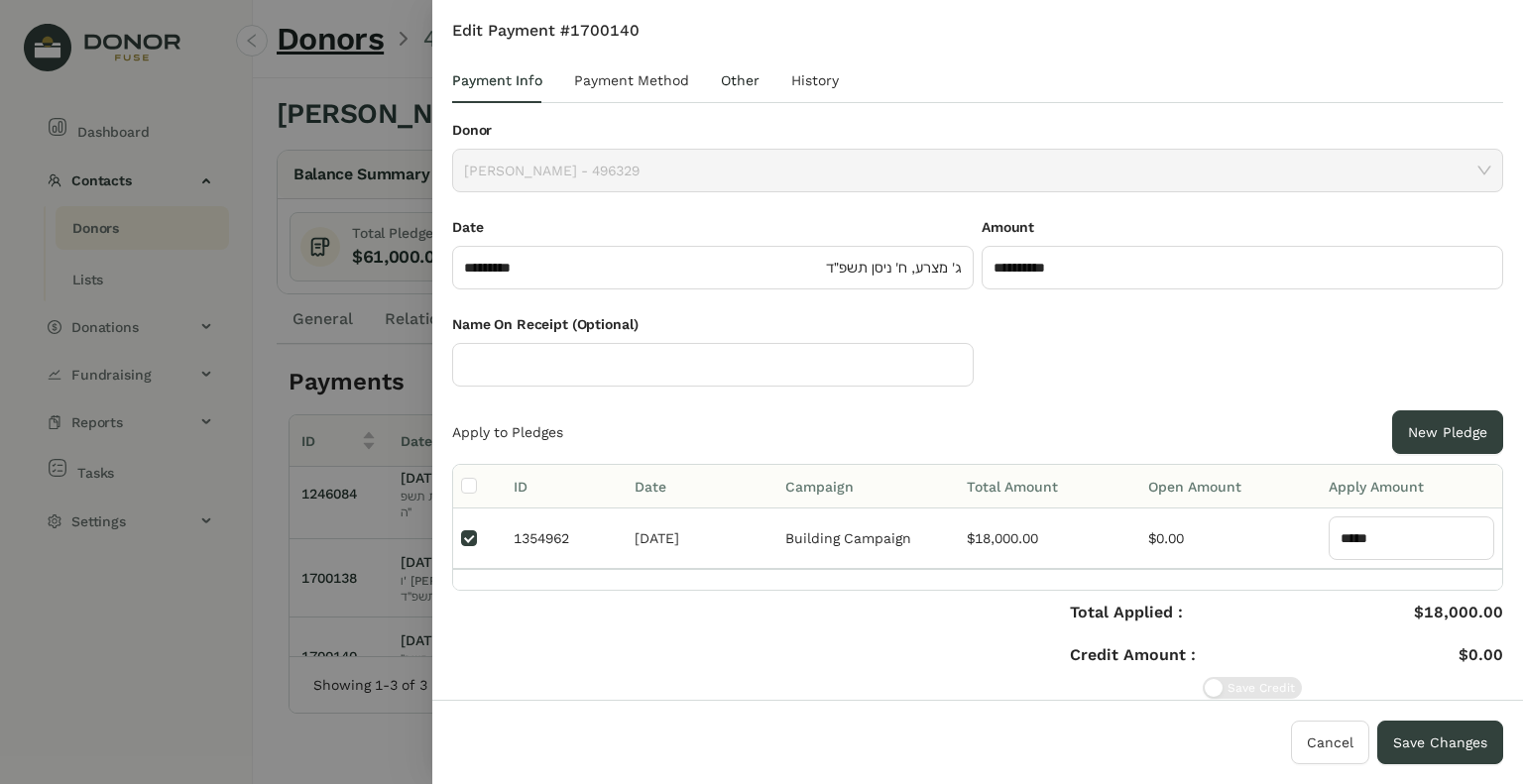 click on "Other" at bounding box center [740, 80] 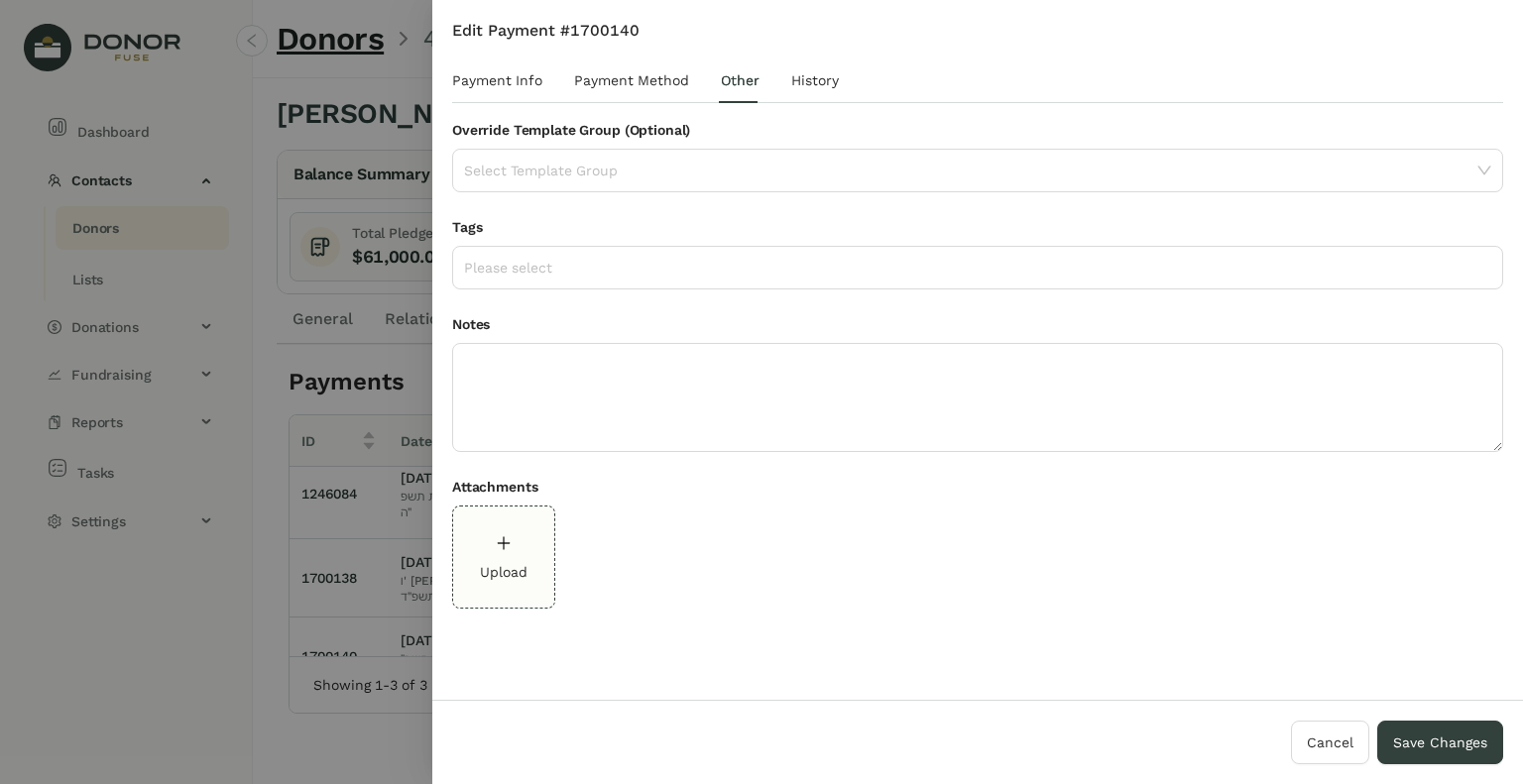 click on "Upload" 